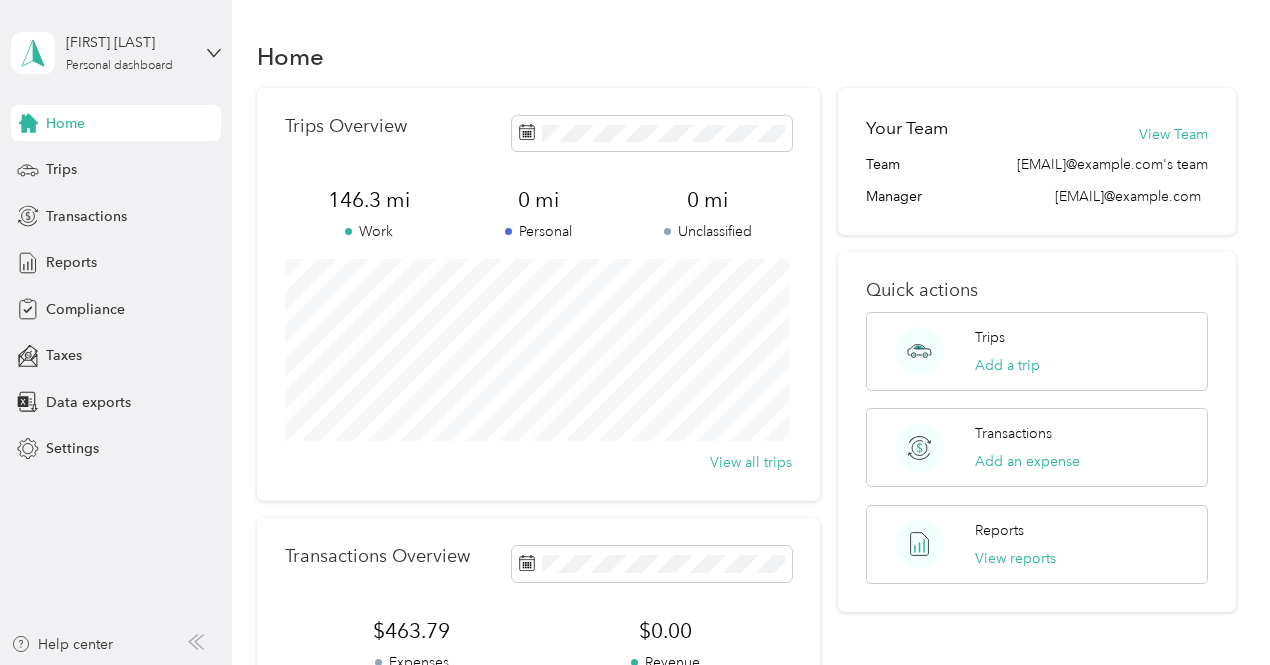 scroll, scrollTop: 0, scrollLeft: 0, axis: both 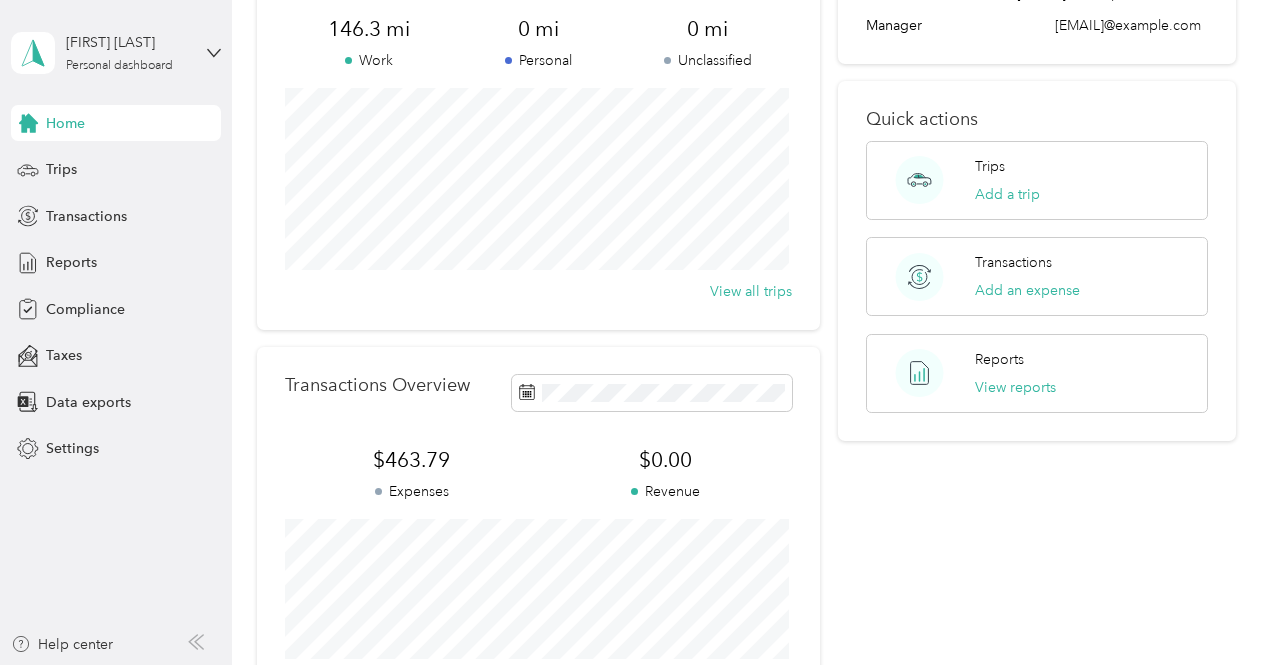 click on "Home" at bounding box center (65, 123) 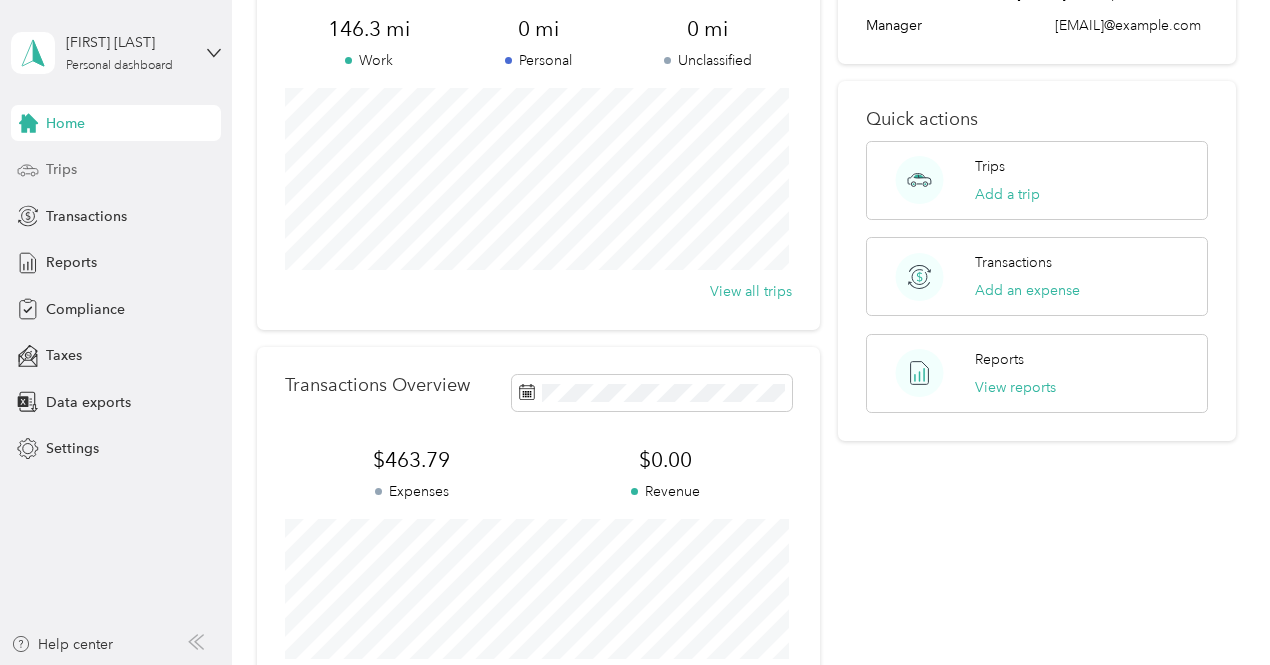 click on "Trips" at bounding box center [61, 169] 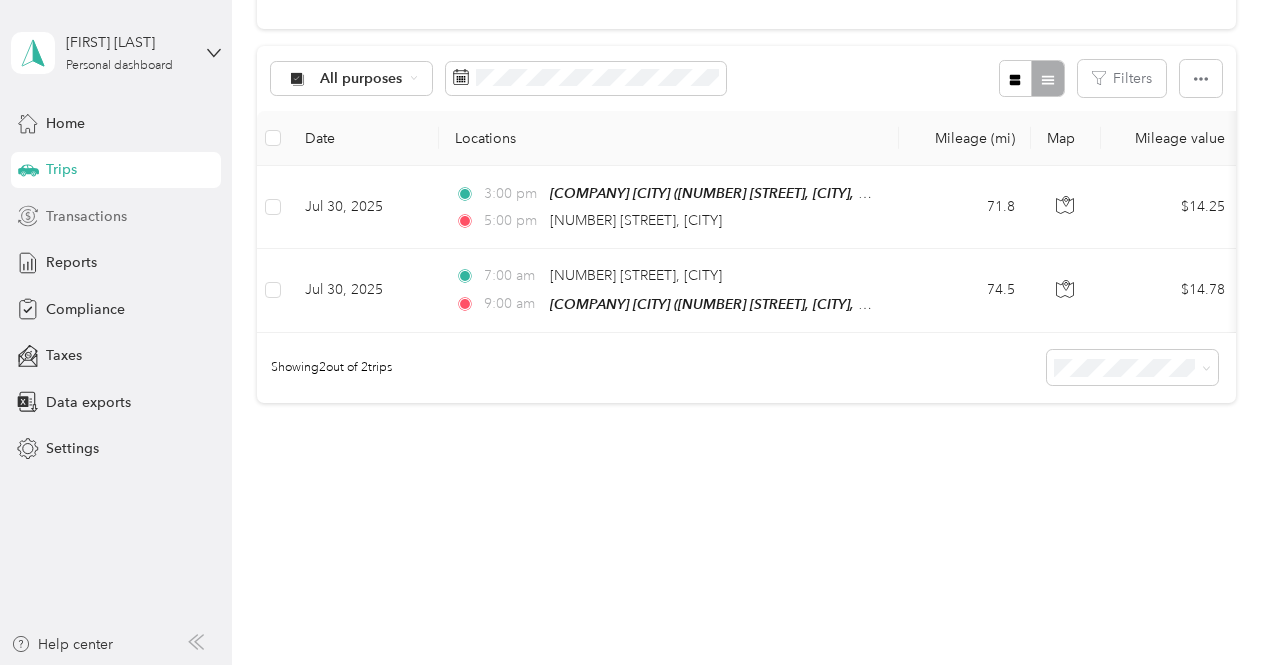 click on "Transactions" at bounding box center (86, 216) 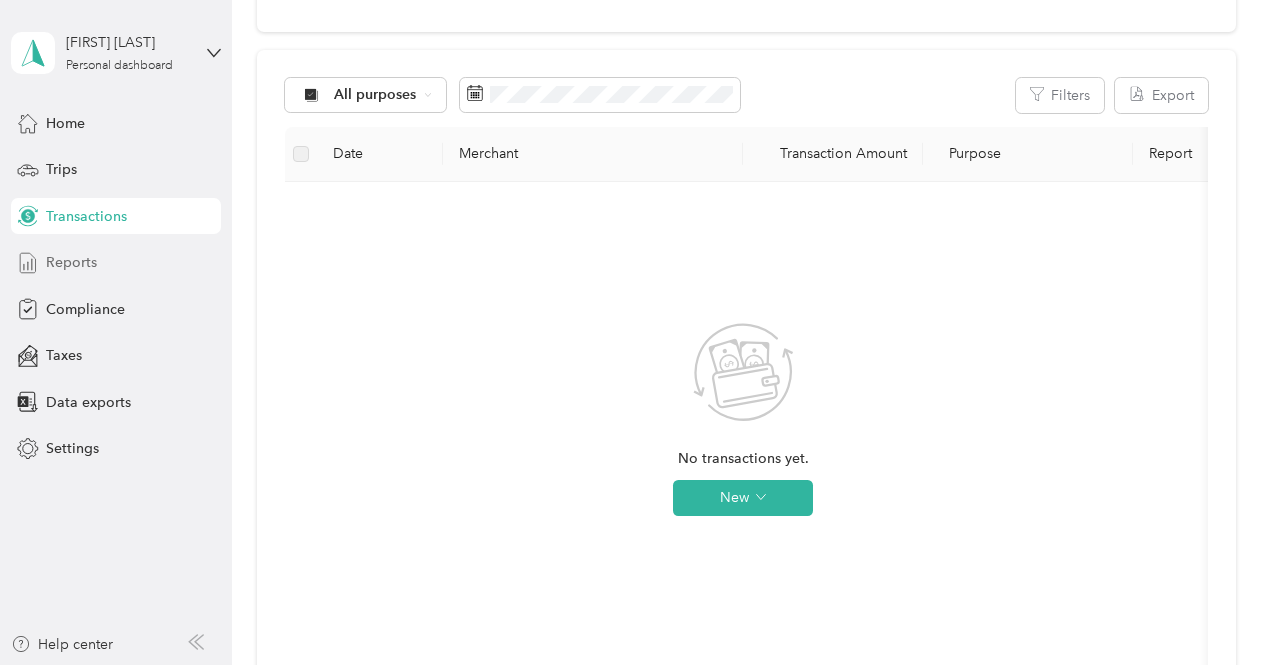 click on "Reports" at bounding box center (71, 262) 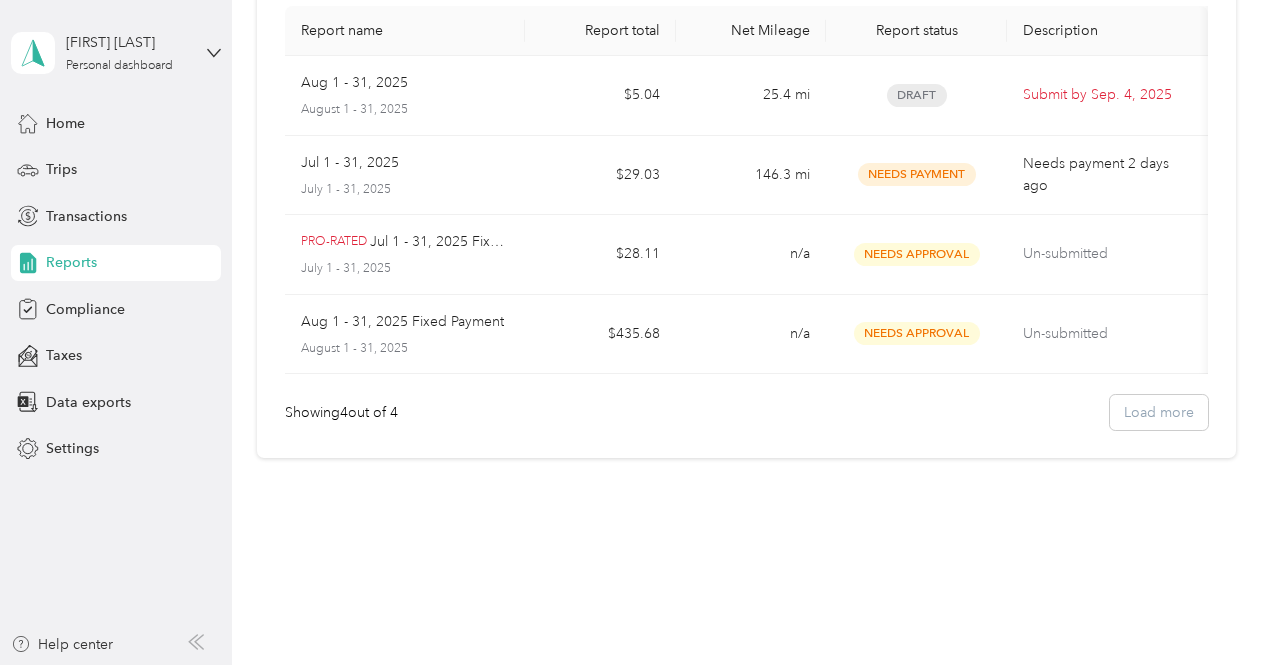 scroll, scrollTop: 167, scrollLeft: 0, axis: vertical 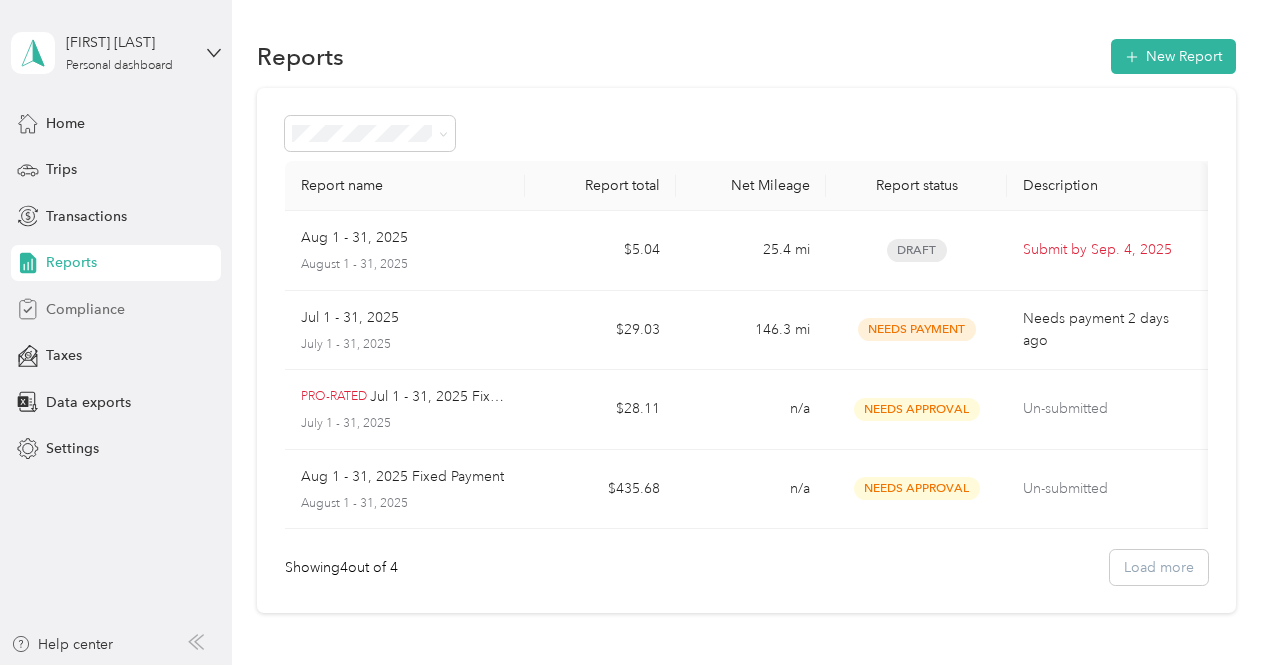 click on "Compliance" at bounding box center (85, 309) 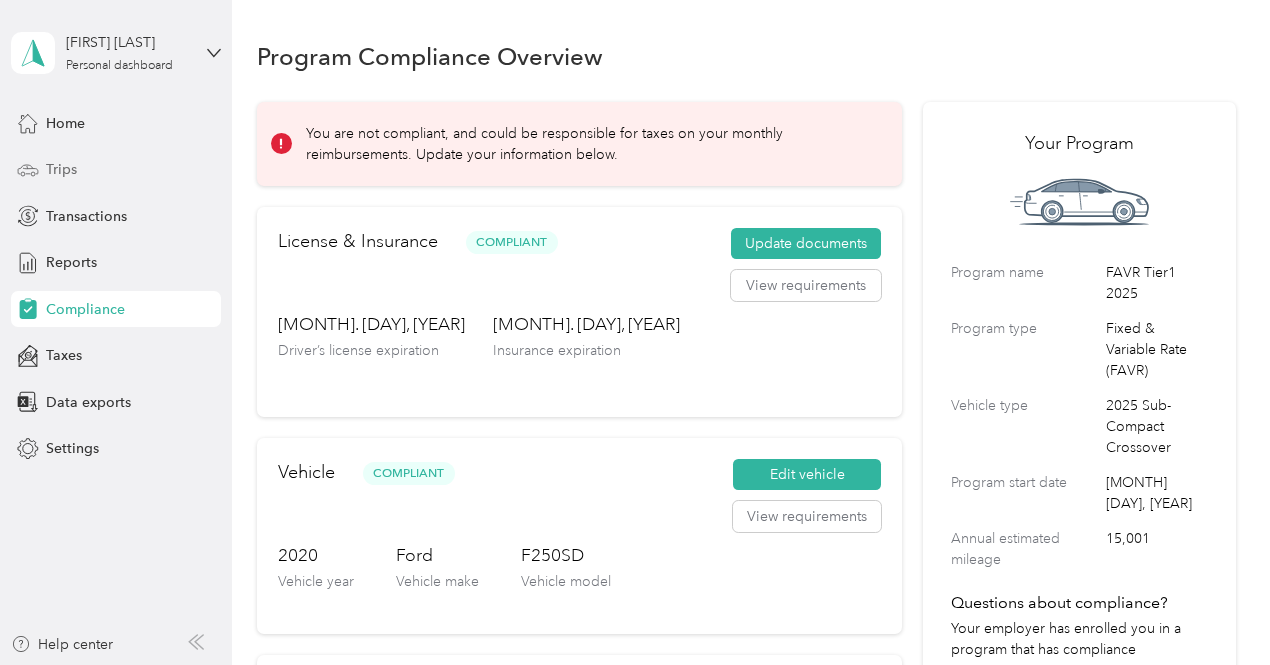 click on "Trips" at bounding box center (61, 169) 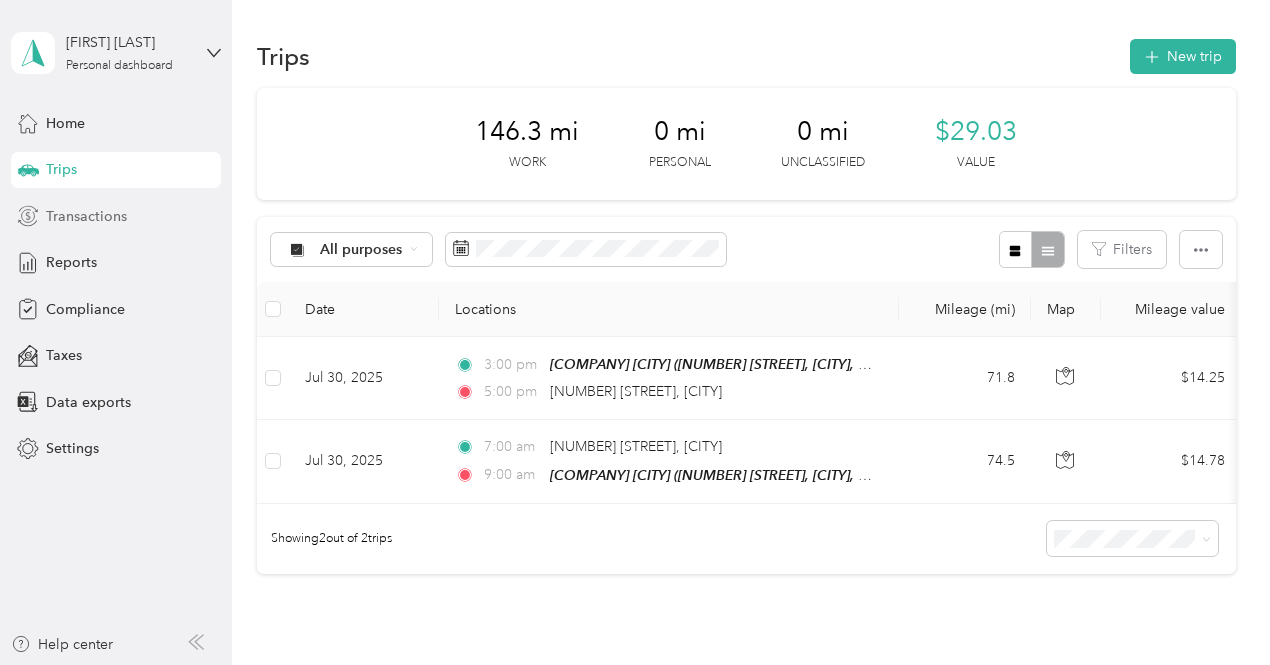 click on "Transactions" at bounding box center [86, 216] 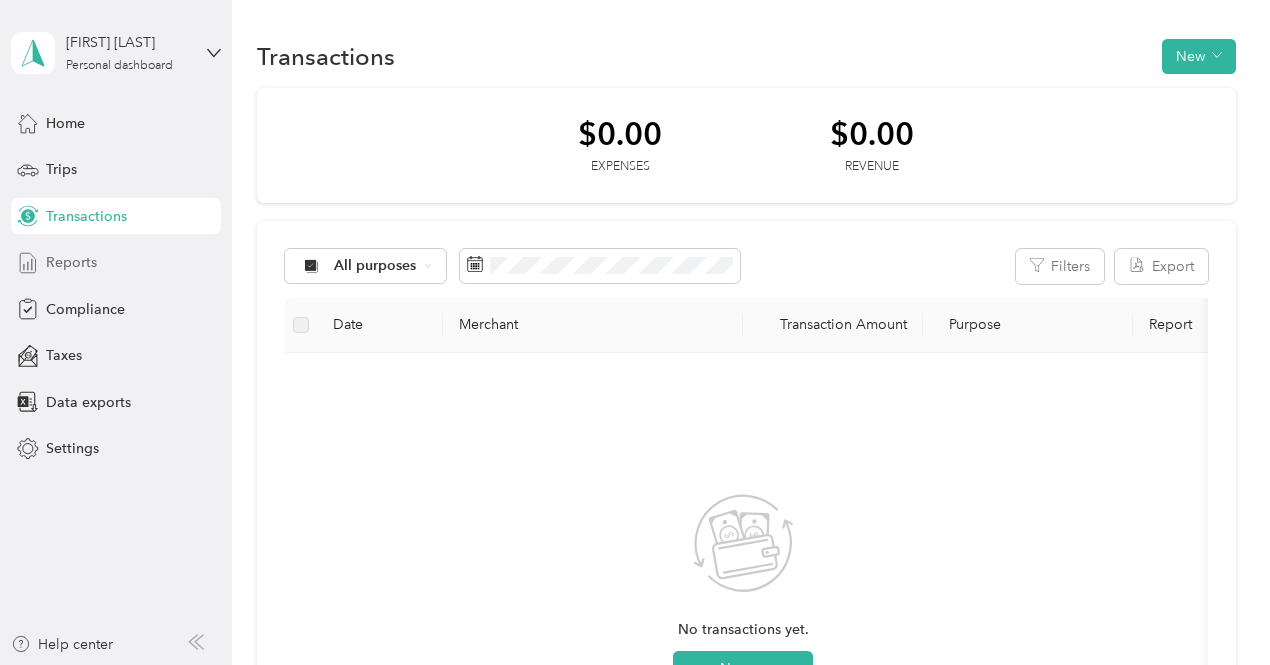 click on "Reports" at bounding box center [71, 262] 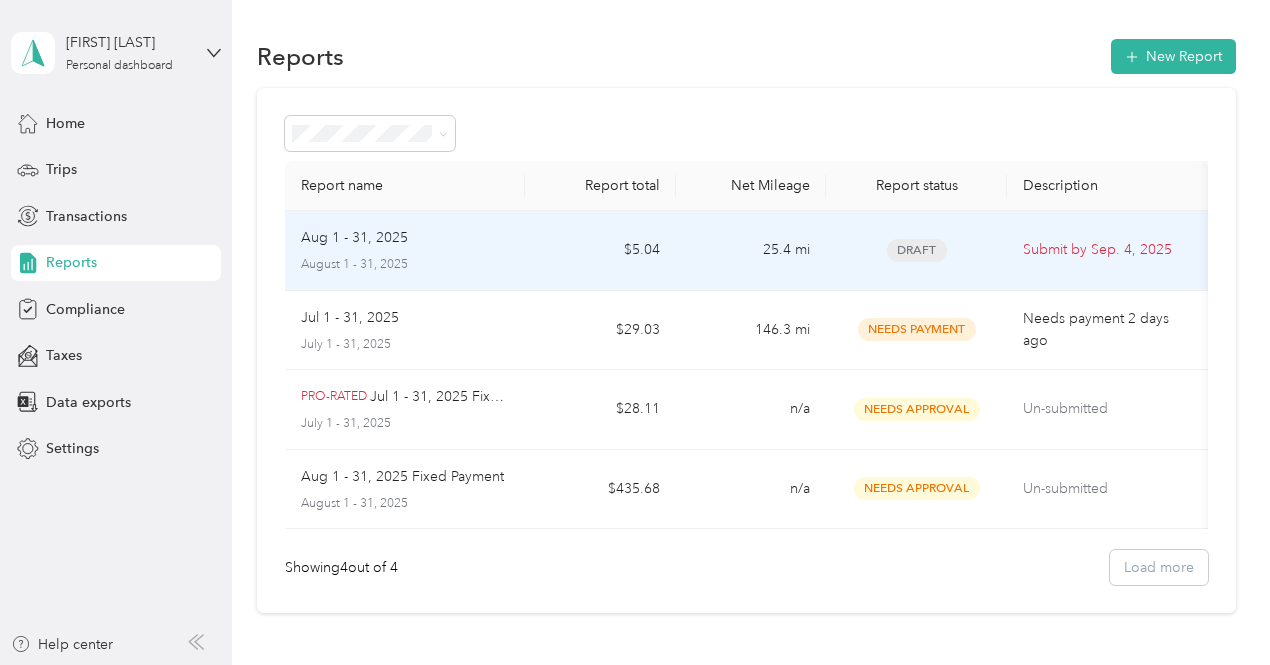 click on "Aug 1 - 31, 2025" at bounding box center [405, 238] 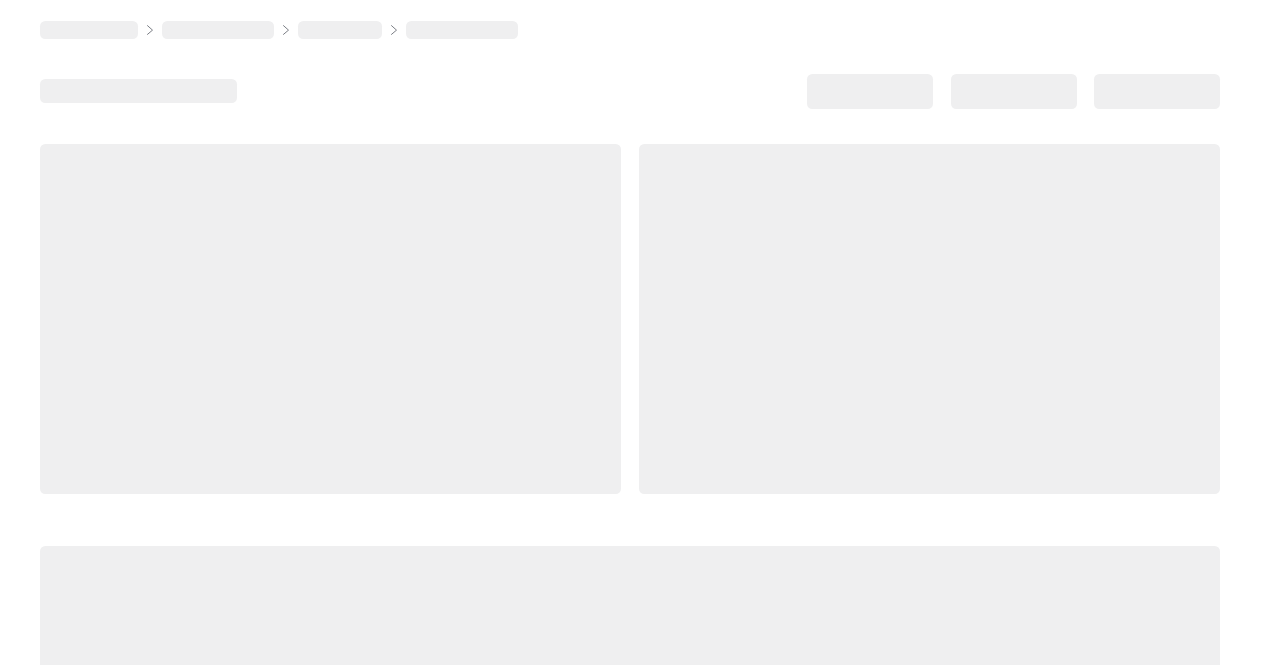 click at bounding box center (929, 319) 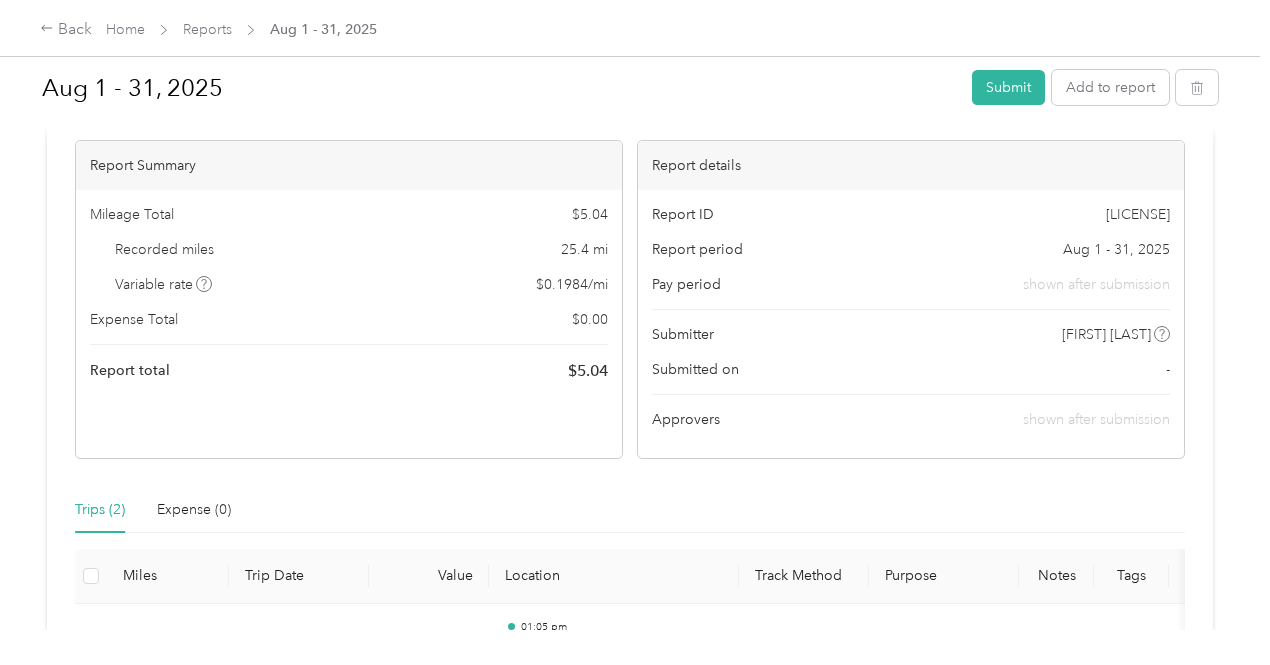 scroll, scrollTop: 0, scrollLeft: 0, axis: both 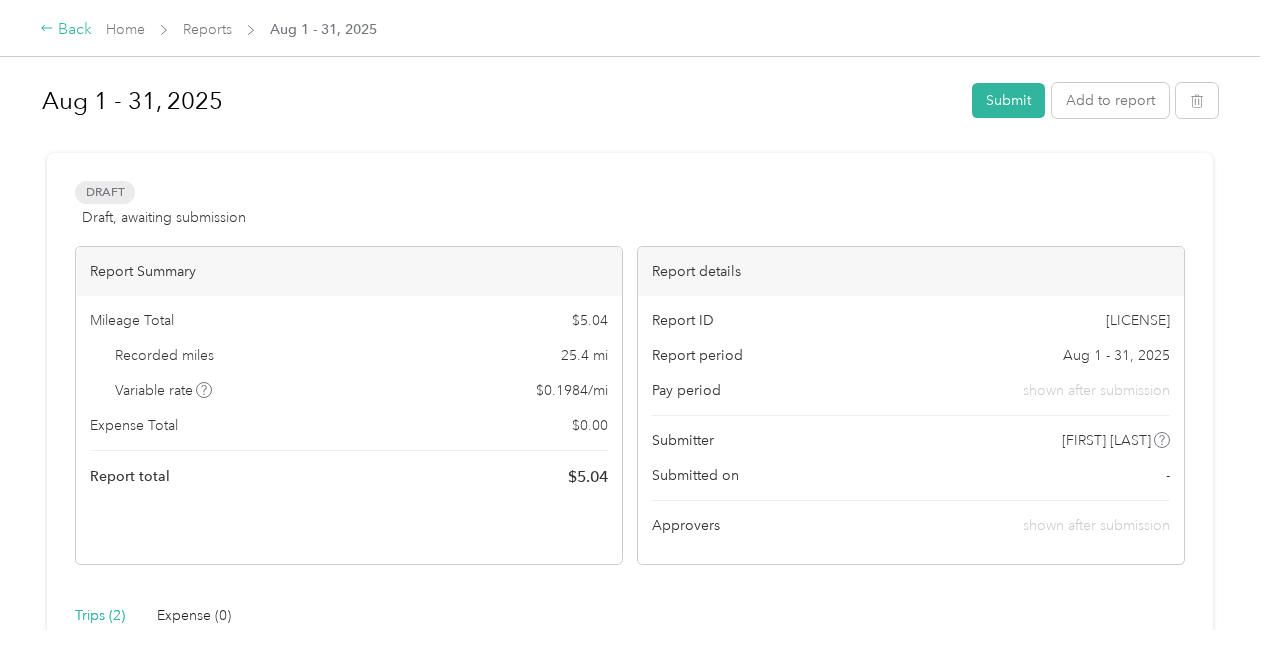 click on "Back" at bounding box center (66, 30) 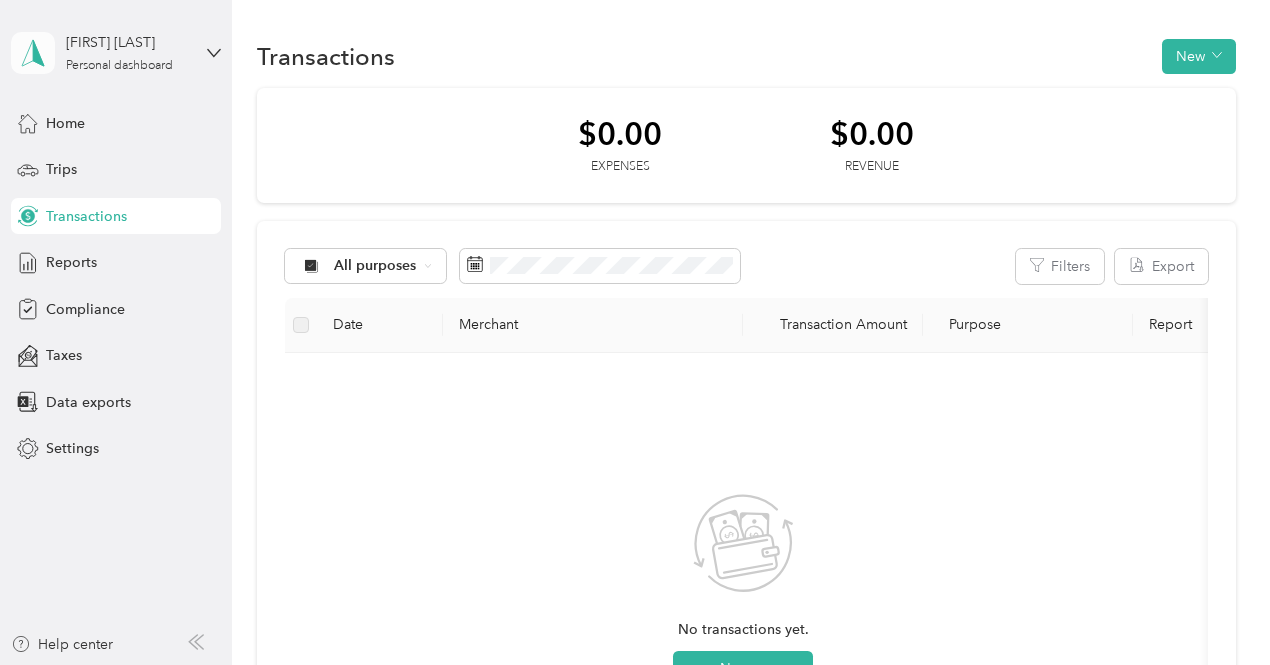 click at bounding box center (33, 53) 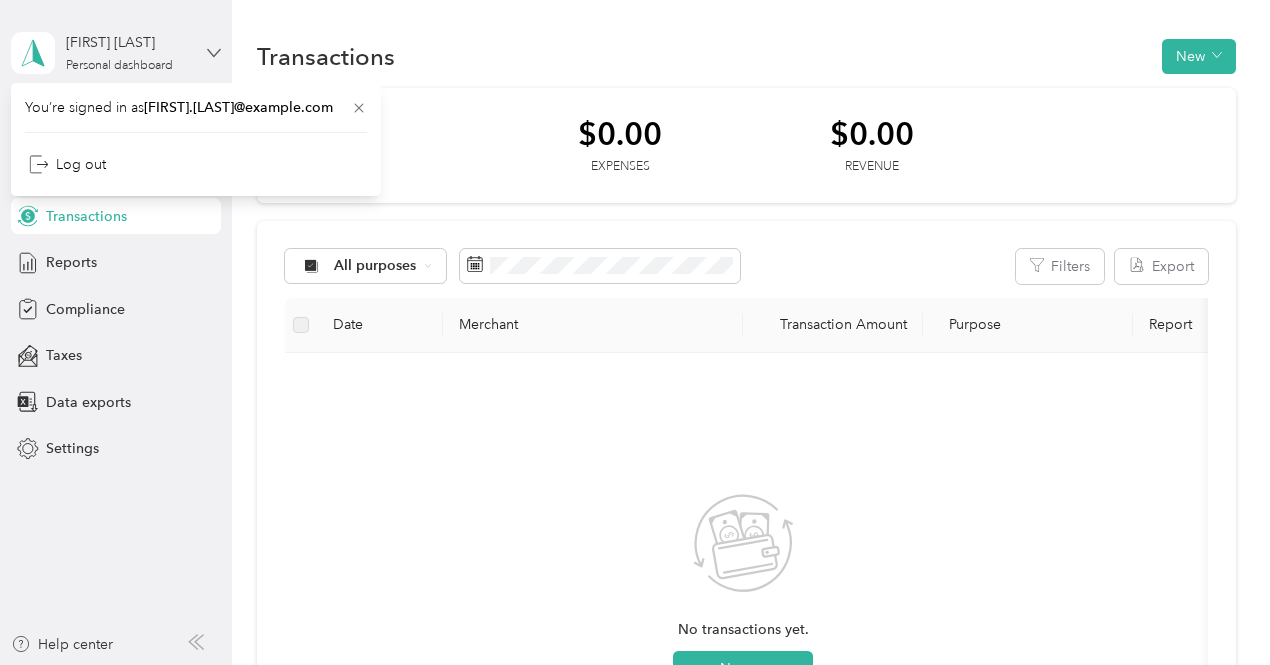 click 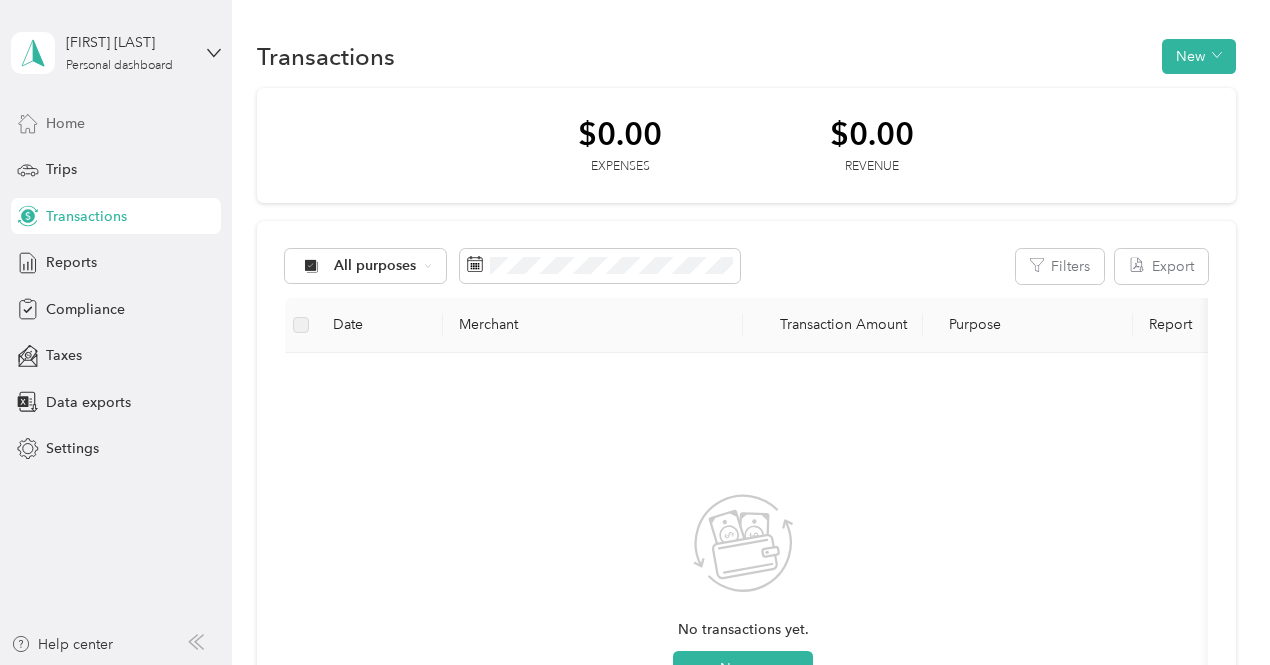 click on "Home" at bounding box center (65, 123) 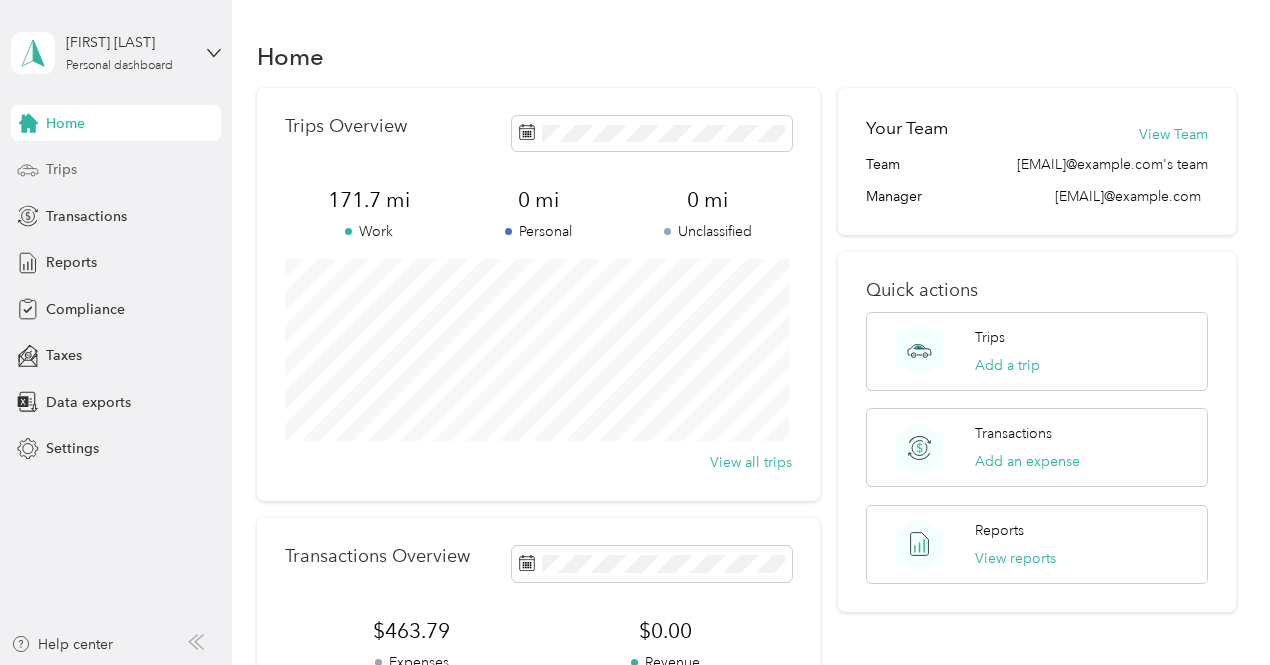 click on "Trips" at bounding box center (61, 169) 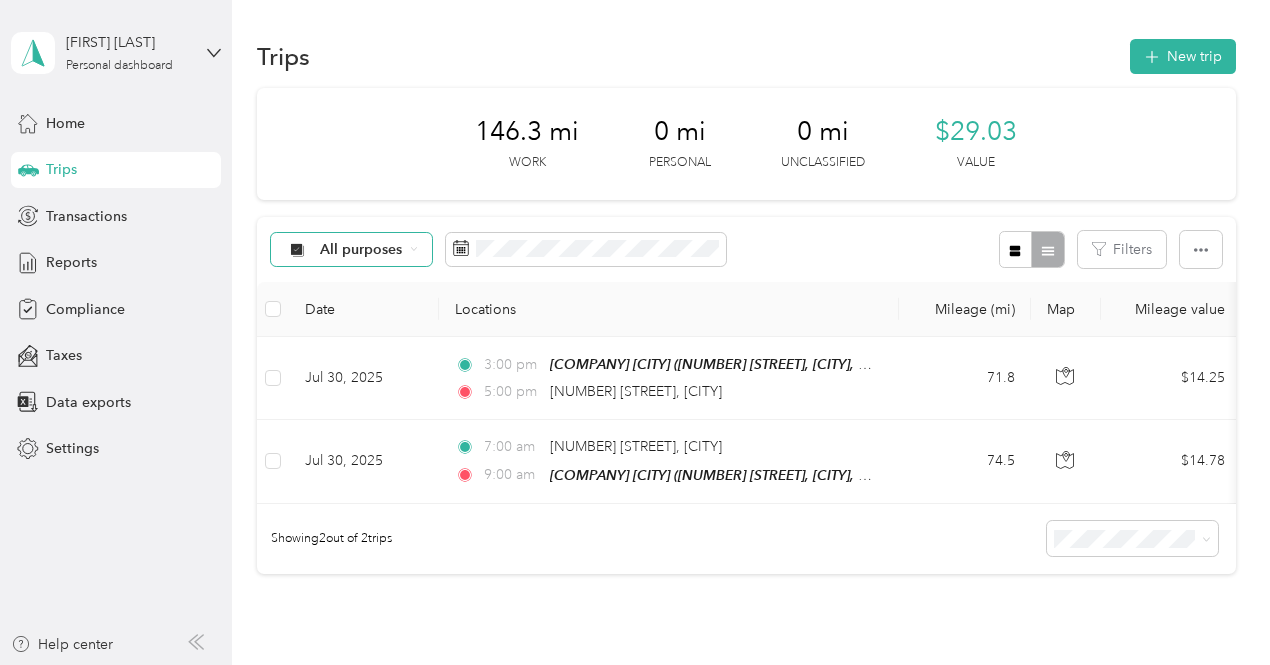 click on "All purposes" at bounding box center (361, 250) 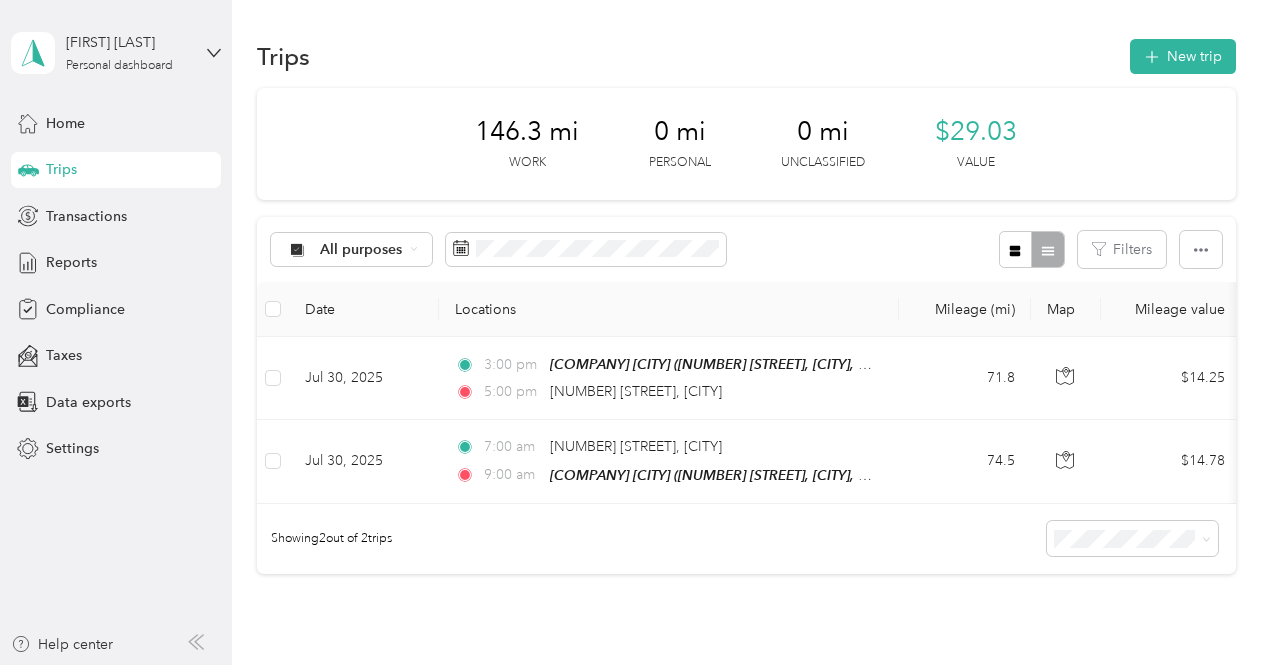 click on "Graybar Electric Company, Inc" at bounding box center (402, 354) 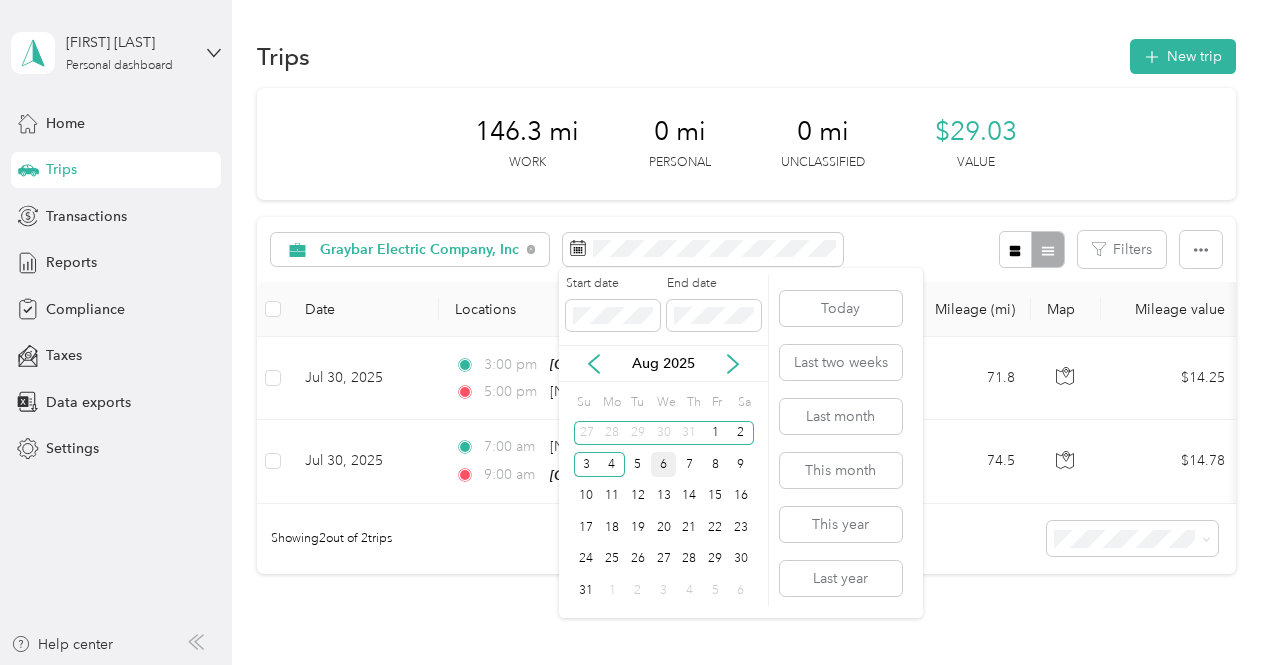 click on "6" at bounding box center [664, 464] 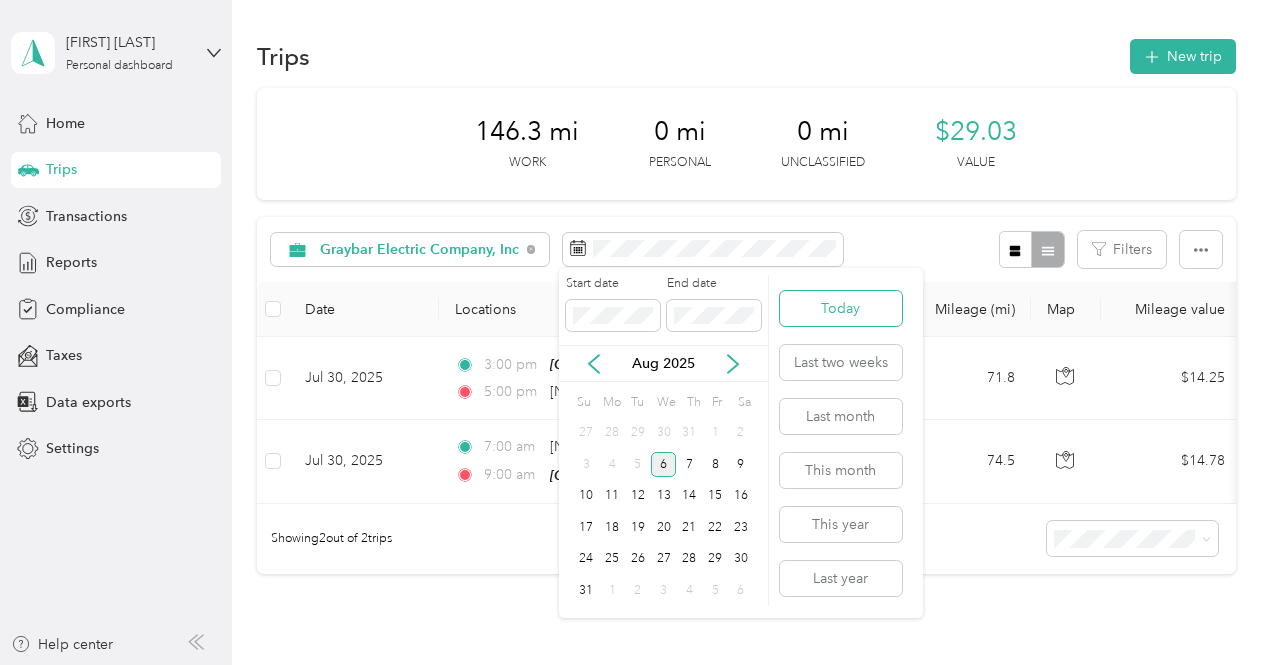 click on "Today" at bounding box center [841, 308] 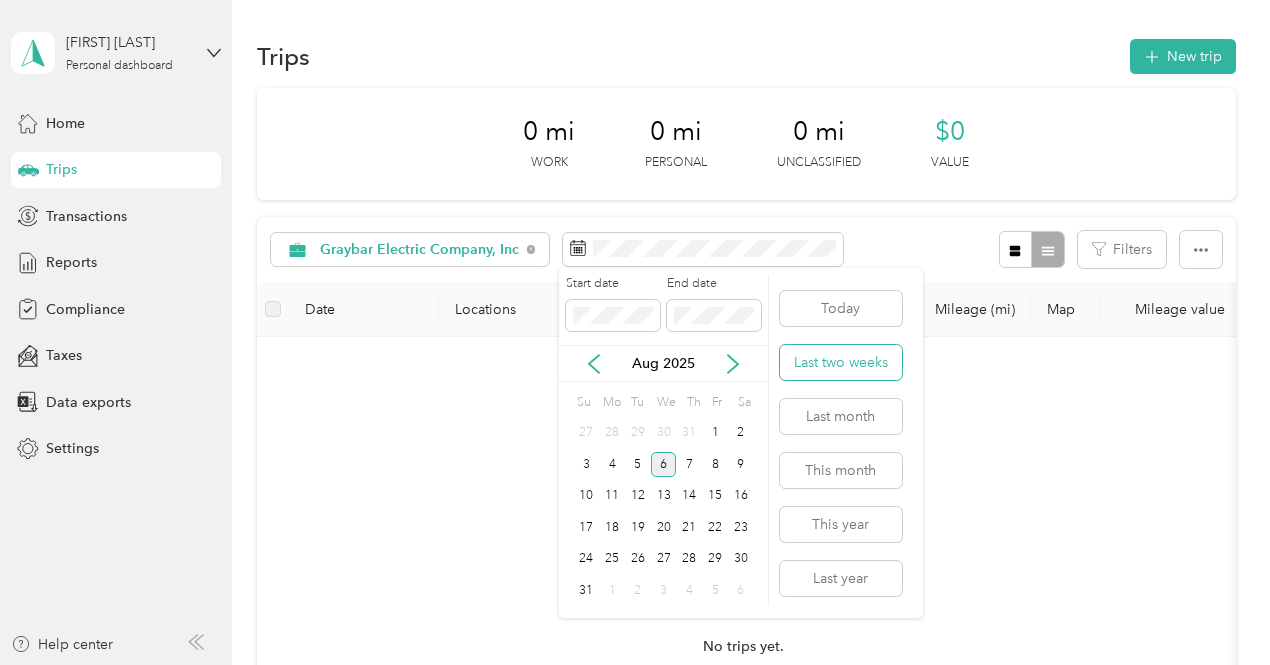 click on "Last two weeks" at bounding box center (841, 362) 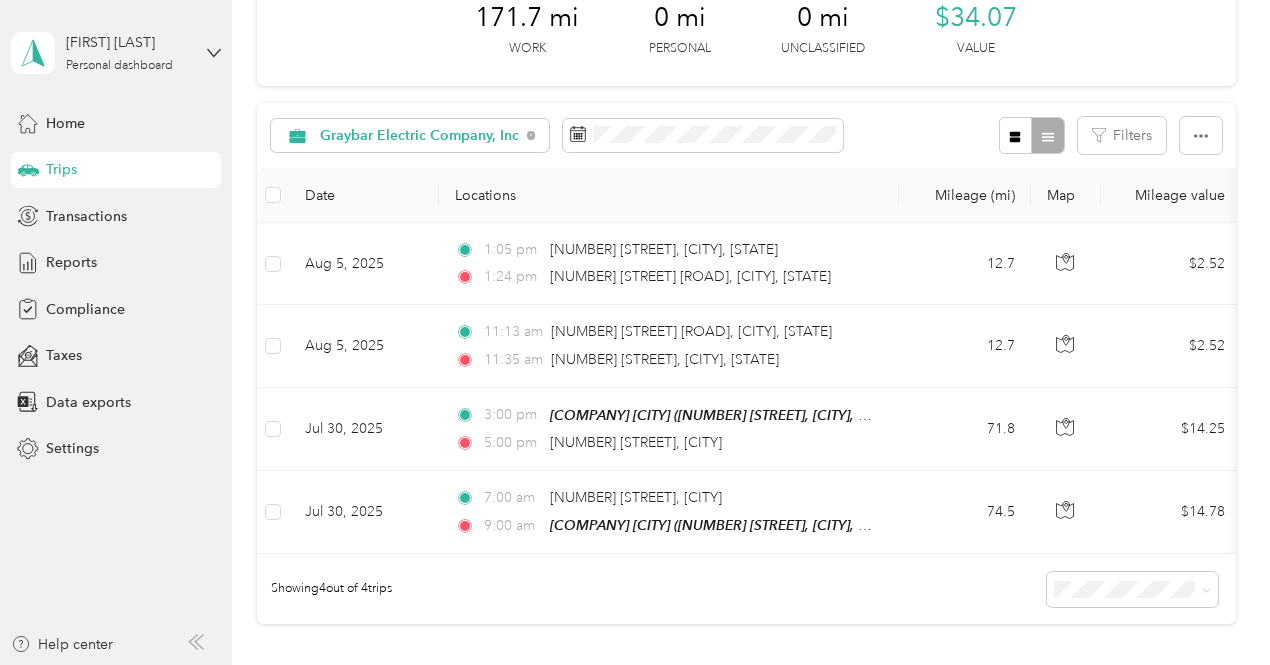 scroll, scrollTop: 121, scrollLeft: 0, axis: vertical 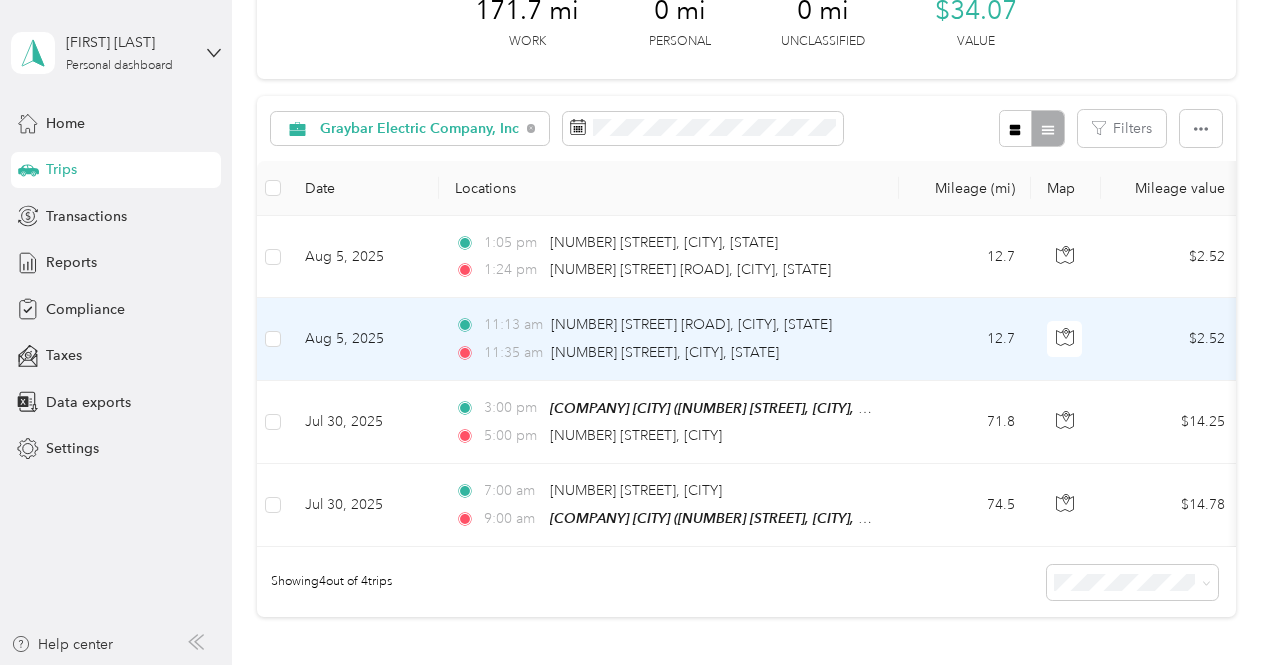 click on "[TIME] [NUMBER] [STREET], [CITY], [STATE] [TIME] [NUMBER] [STREET], [CITY], [STATE]" at bounding box center [665, 338] 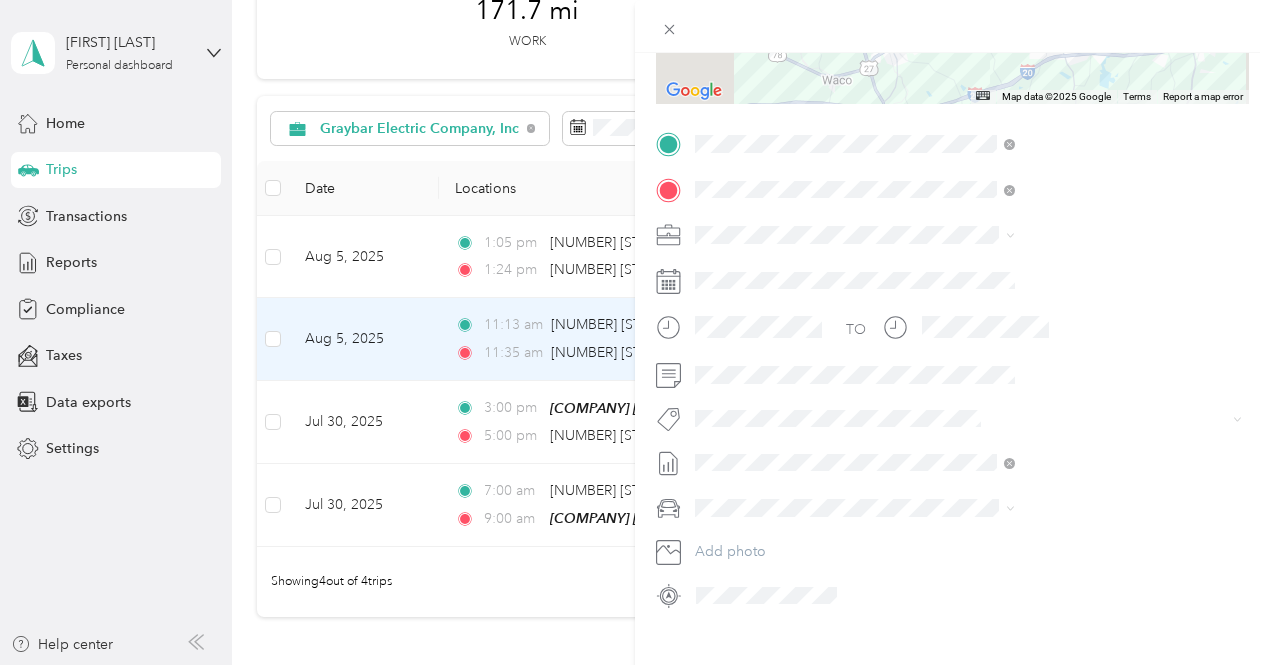 scroll, scrollTop: 350, scrollLeft: 0, axis: vertical 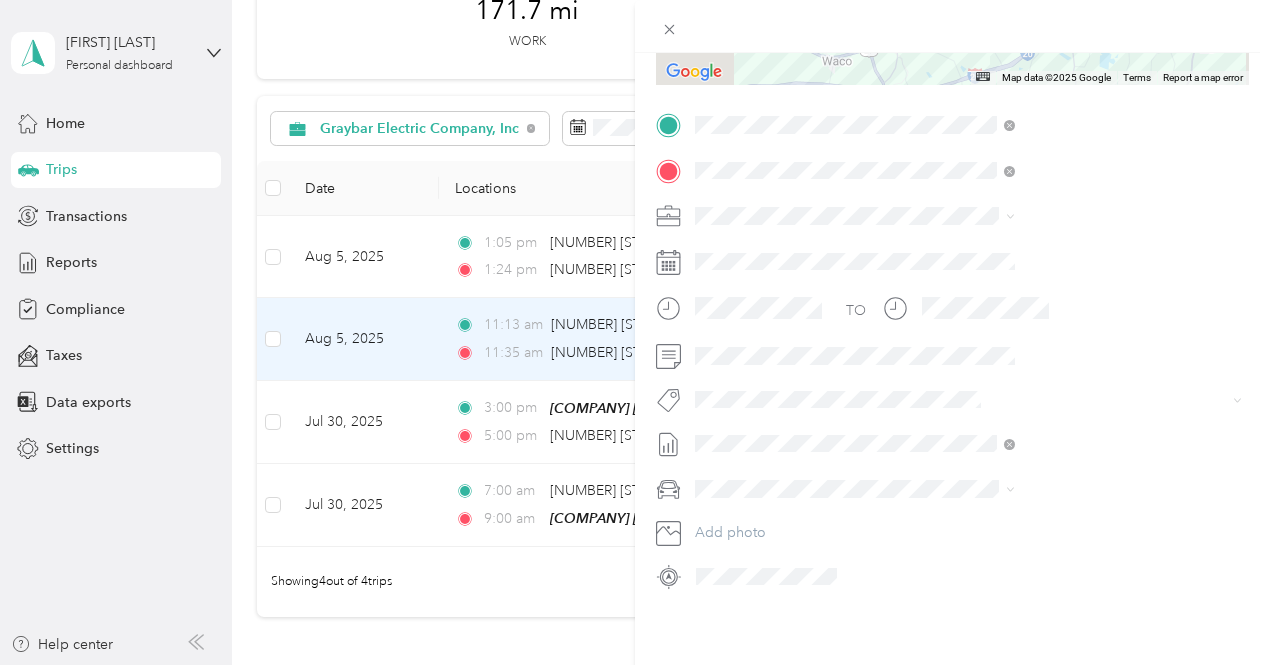 click on "Trip details Save This trip cannot be edited because it is either under review, approved, or paid. Contact your Team Manager to edit it. Miles 2.52 Value  ← Move left → Move right ↑ Move up ↓ Move down + Zoom in - Zoom out Home Jump left by 75% End Jump right by 75% Page Up Jump up by 75% Page Down Jump down by 75% Map Data Map data ©2025 Google Map data ©2025 Google 5 km  Click to toggle between metric and imperial units Terms Report a map error TO Add photo" at bounding box center (635, 332) 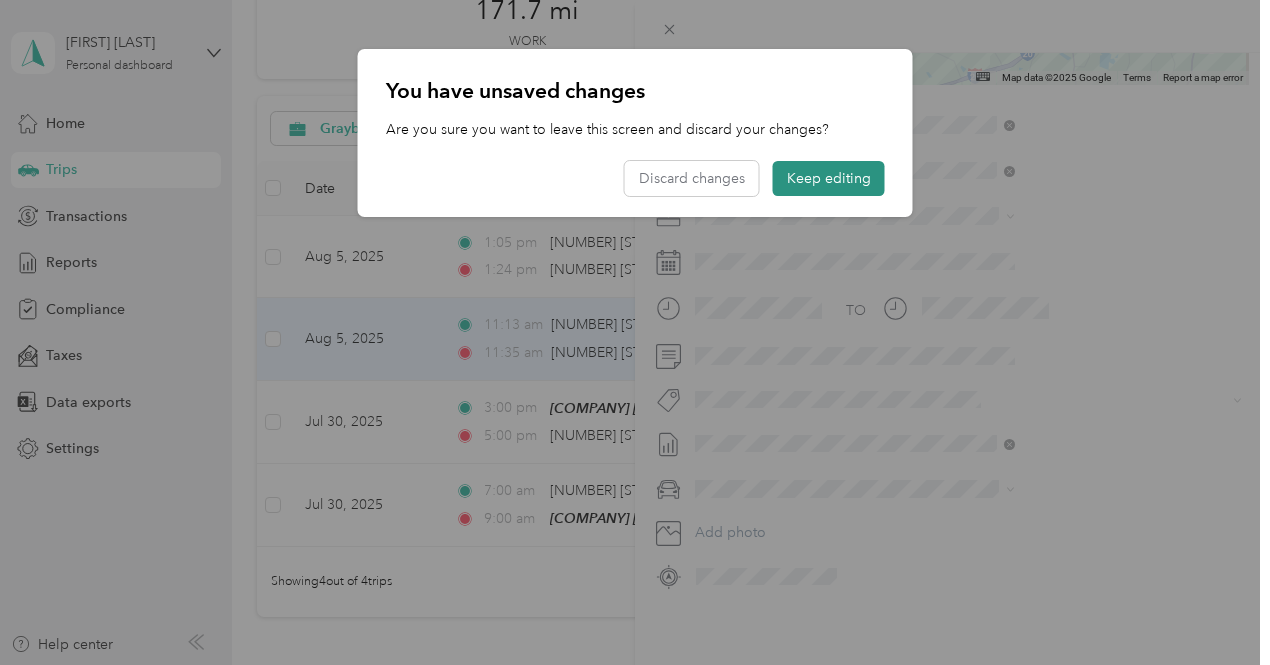 click on "Keep editing" at bounding box center (829, 178) 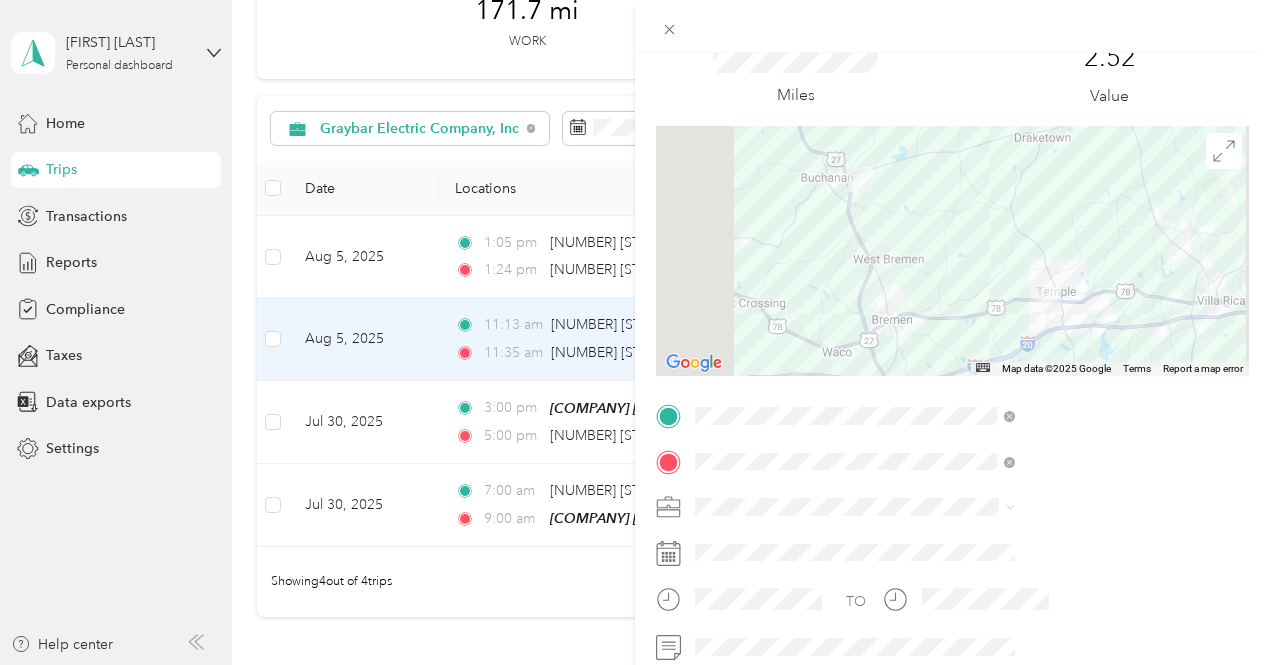 scroll, scrollTop: 0, scrollLeft: 0, axis: both 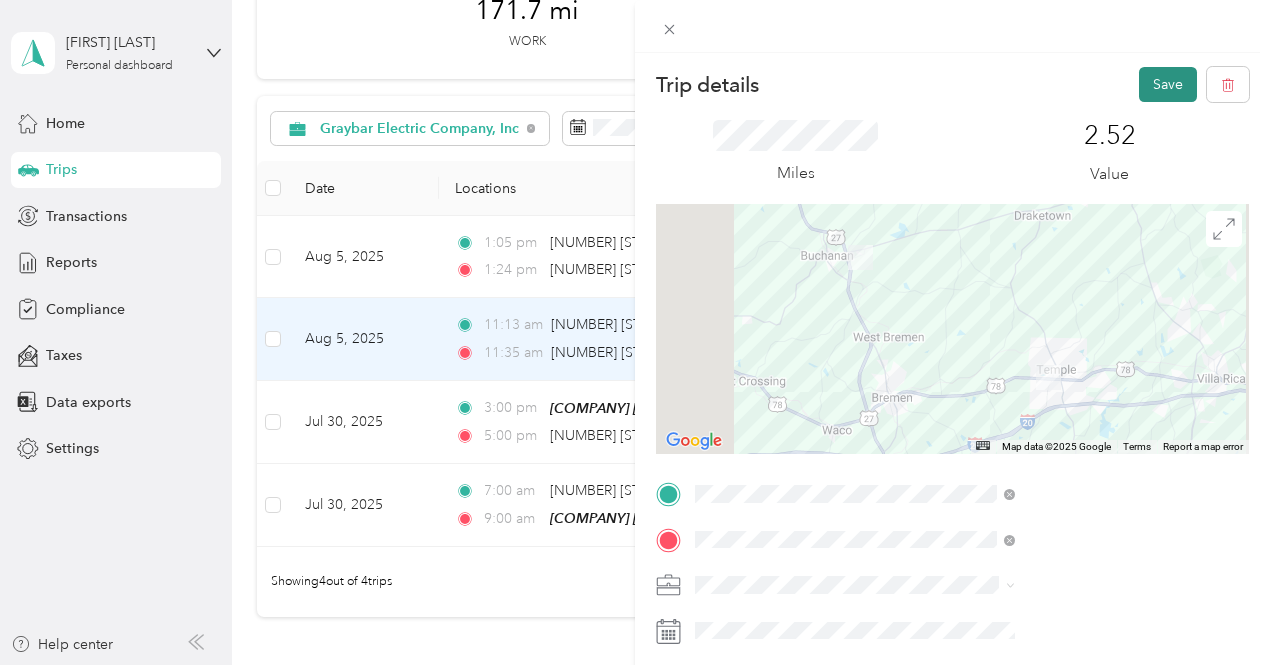 click on "Save" at bounding box center (1168, 84) 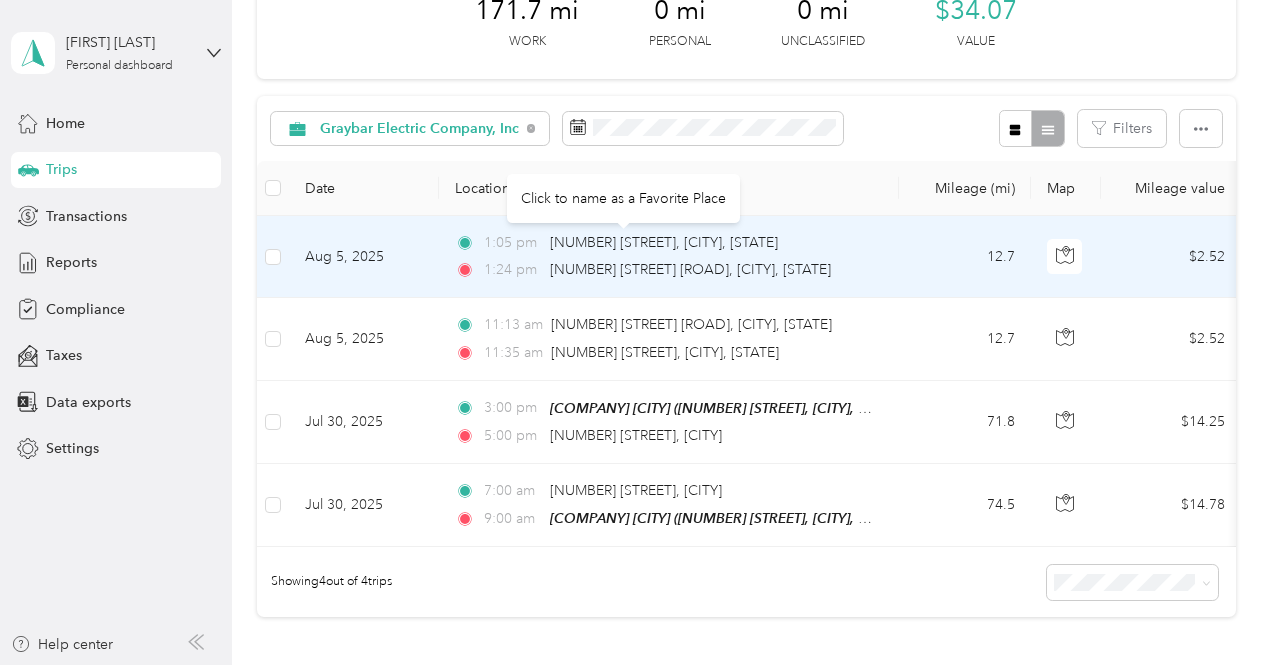 click on "[NUMBER] [STREET], [CITY], [STATE]" at bounding box center (664, 243) 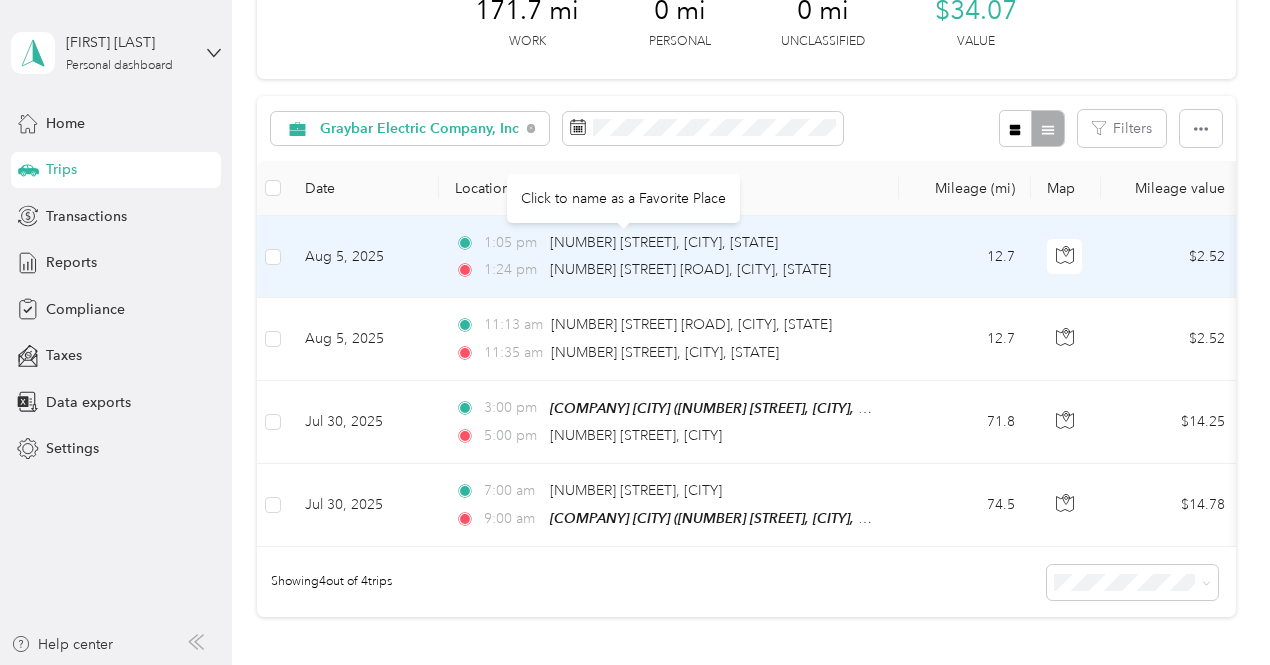 click on "[NUMBER] [STREET], [CITY], [STATE]" at bounding box center [664, 243] 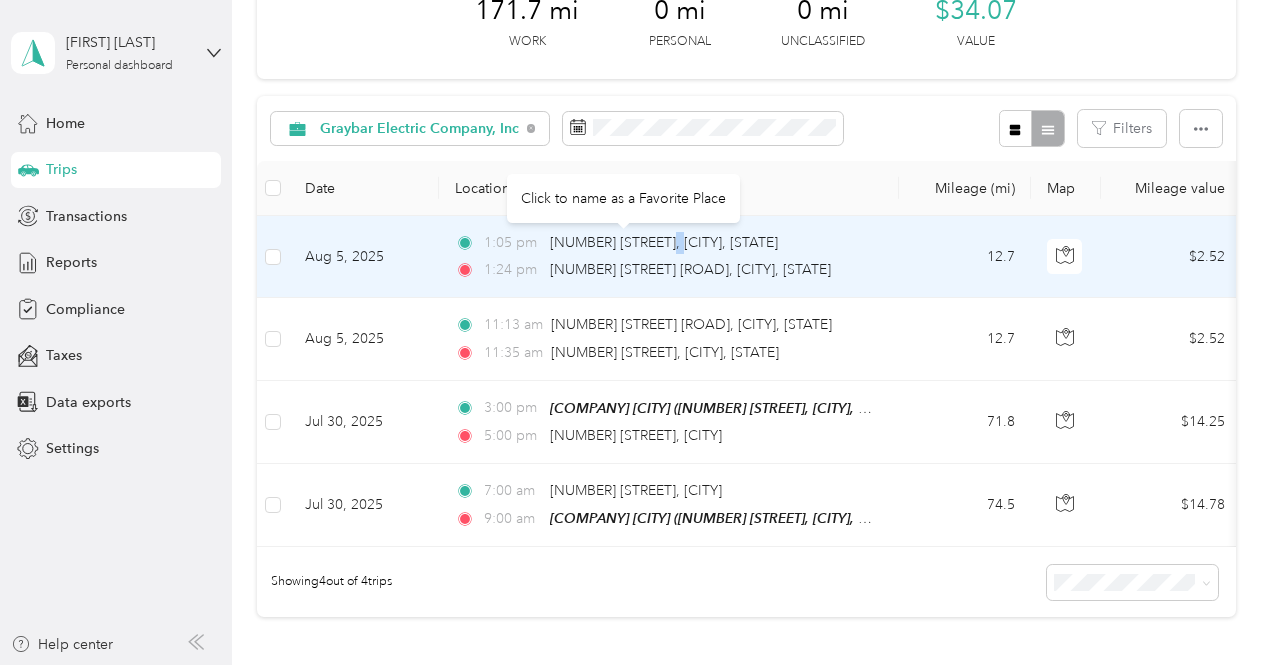 click on "[NUMBER] [STREET], [CITY], [STATE]" at bounding box center [664, 243] 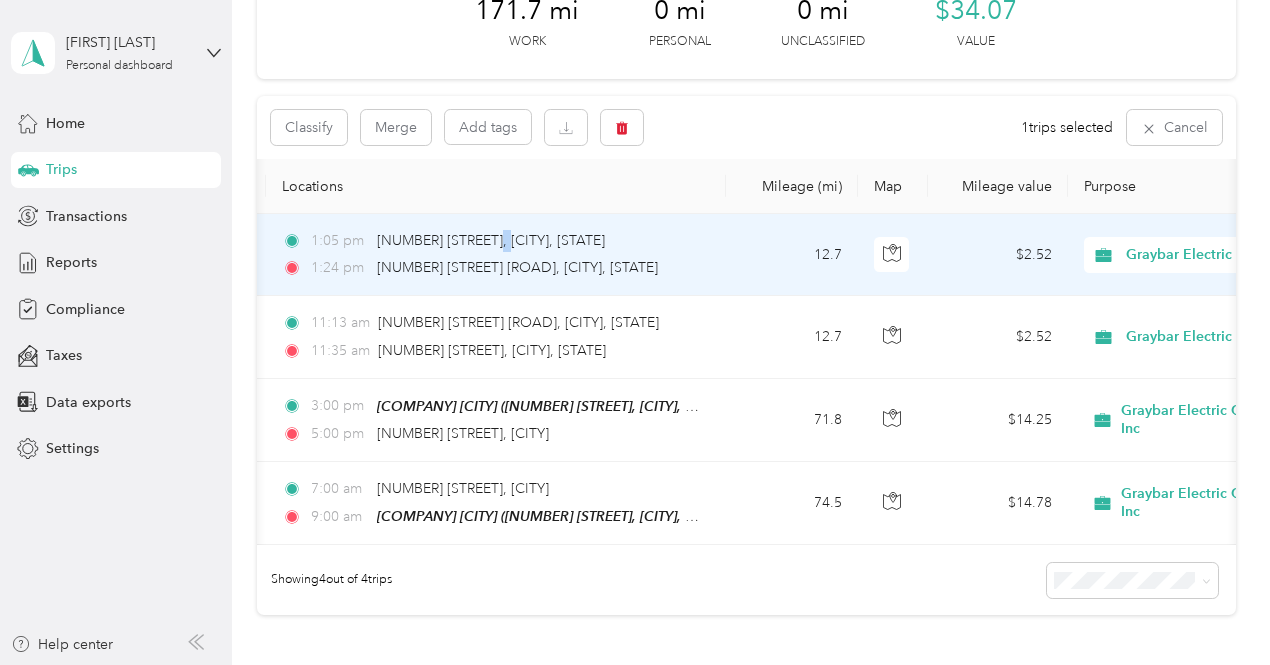 scroll, scrollTop: 0, scrollLeft: 0, axis: both 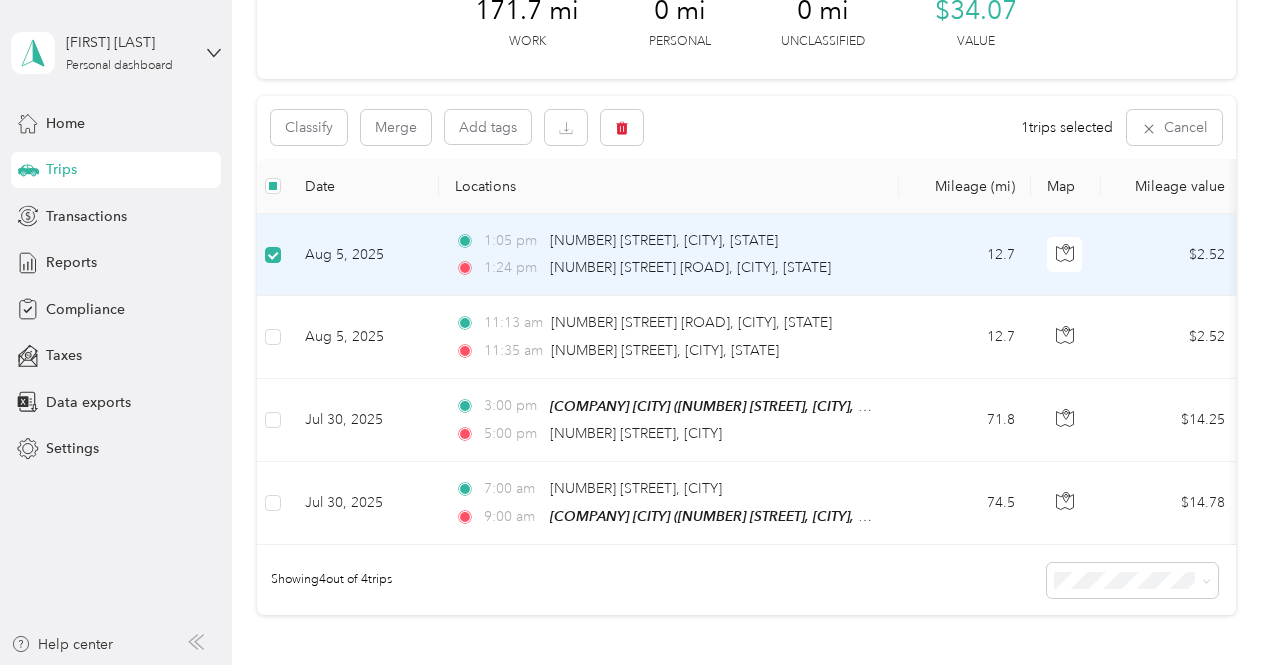 click on "[TIME] [NUMBER] [STREET], [CITY], [STATE] [TIME] [NUMBER] [STREET], [CITY], [STATE]" at bounding box center [665, 254] 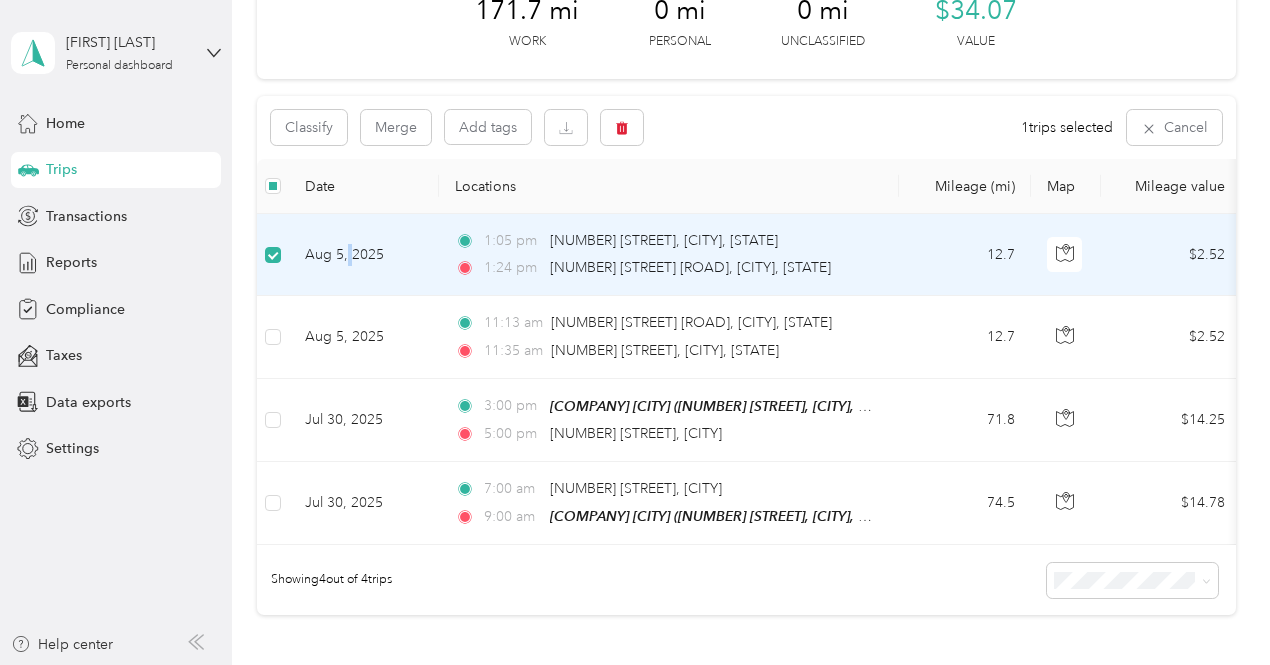 click on "Aug 5, 2025" at bounding box center (364, 255) 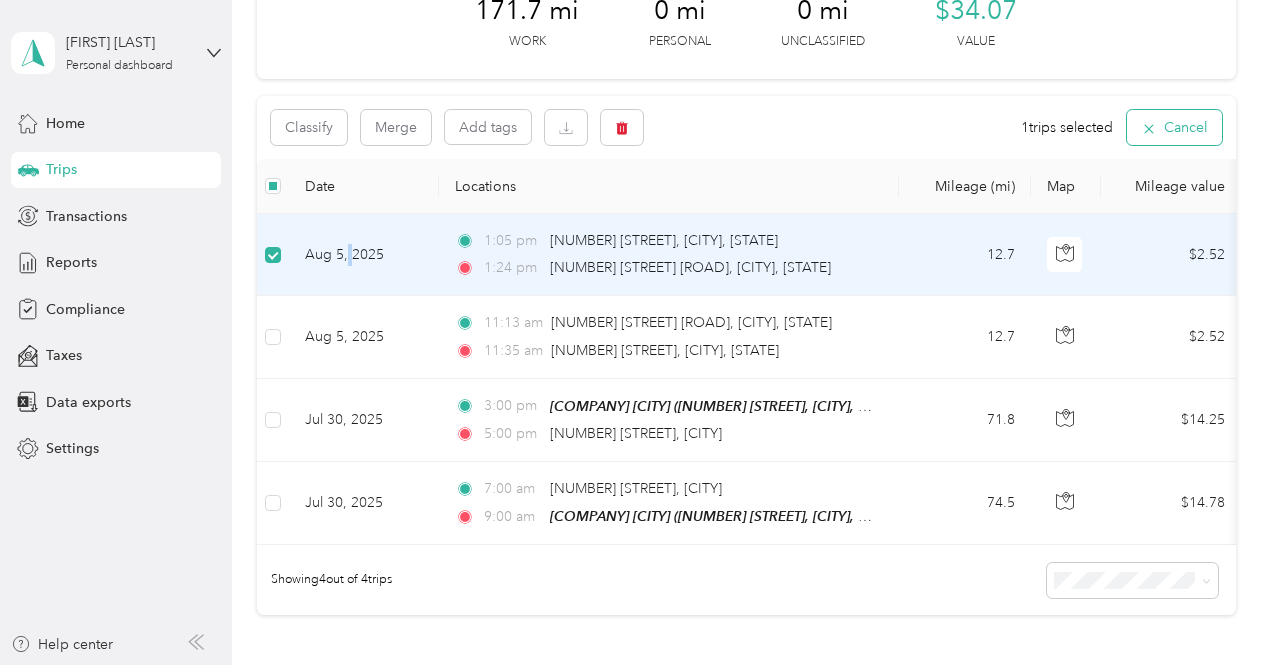 click on "Cancel" at bounding box center (1174, 127) 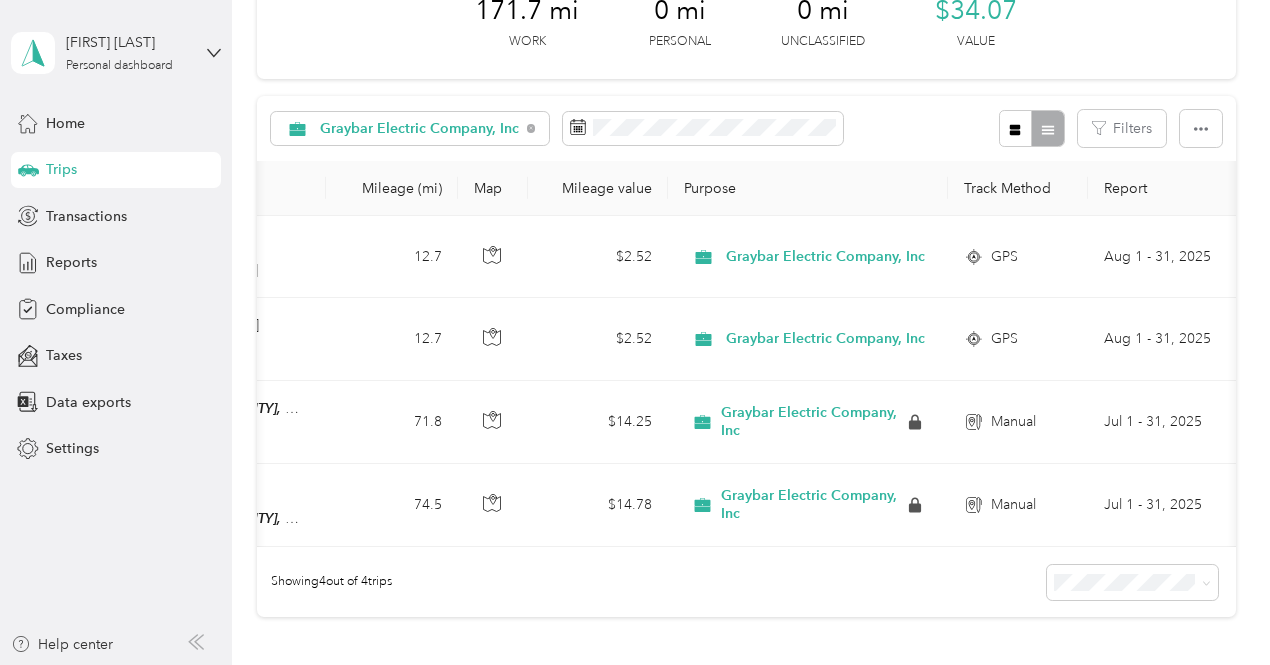 scroll, scrollTop: 0, scrollLeft: 682, axis: horizontal 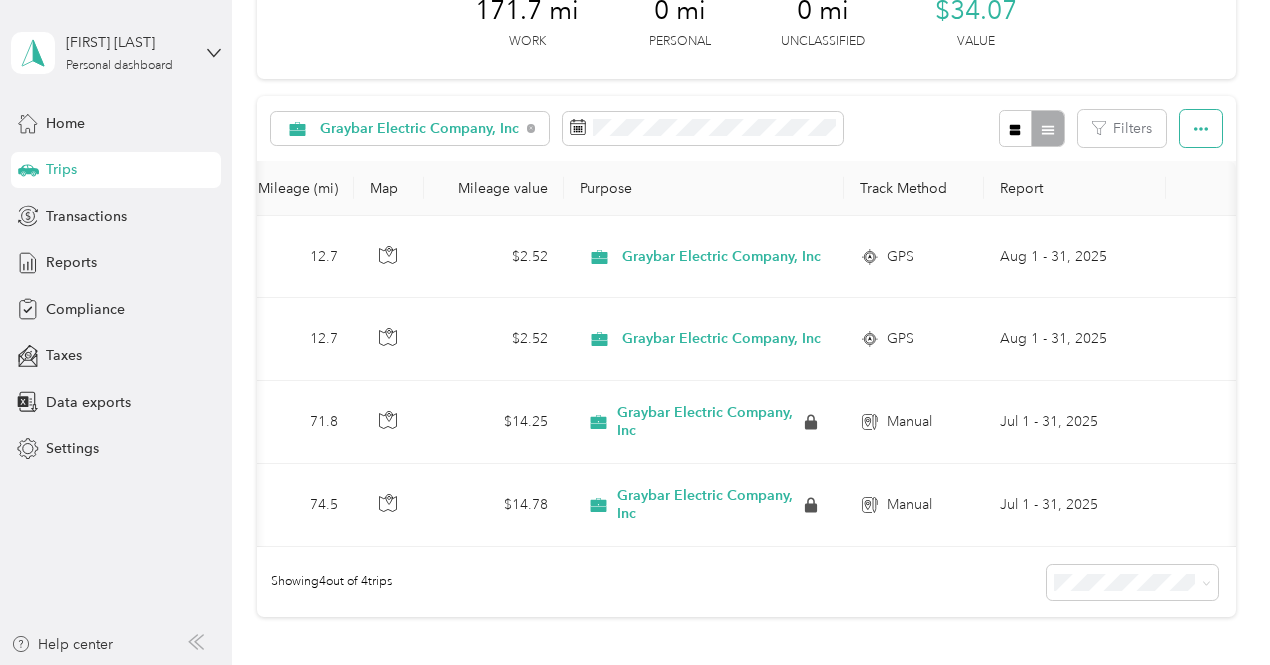click 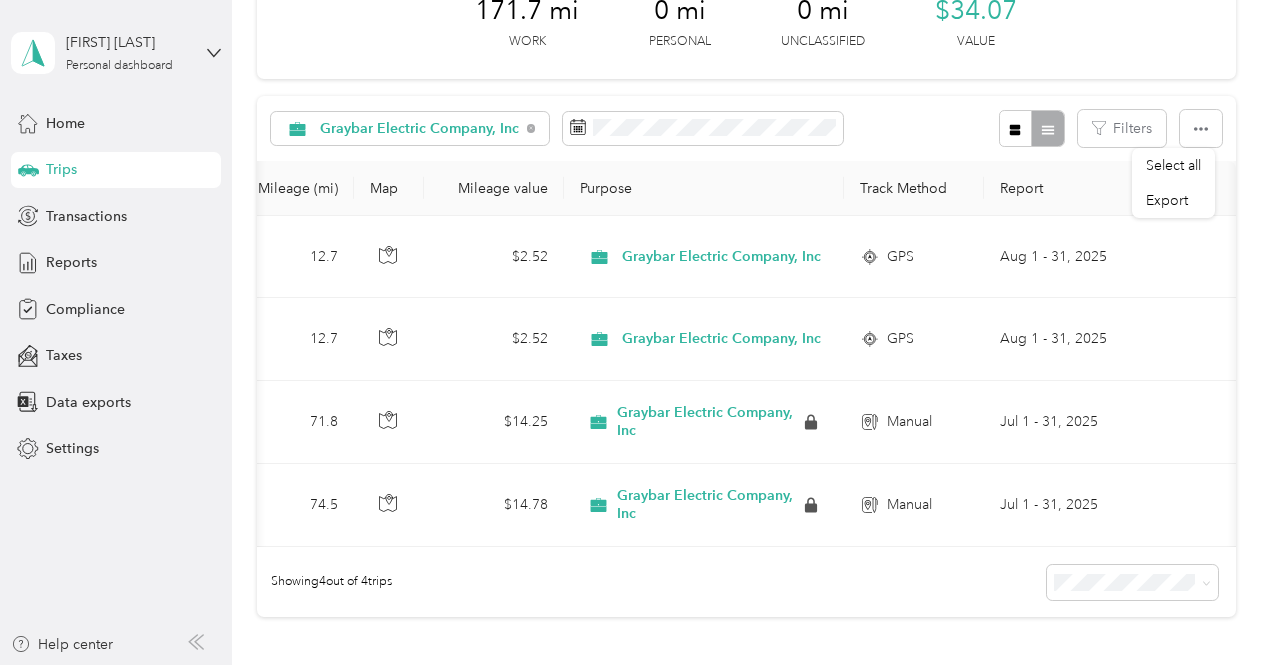 click on "Graybar Electric Company, Inc Filters" at bounding box center (746, 128) 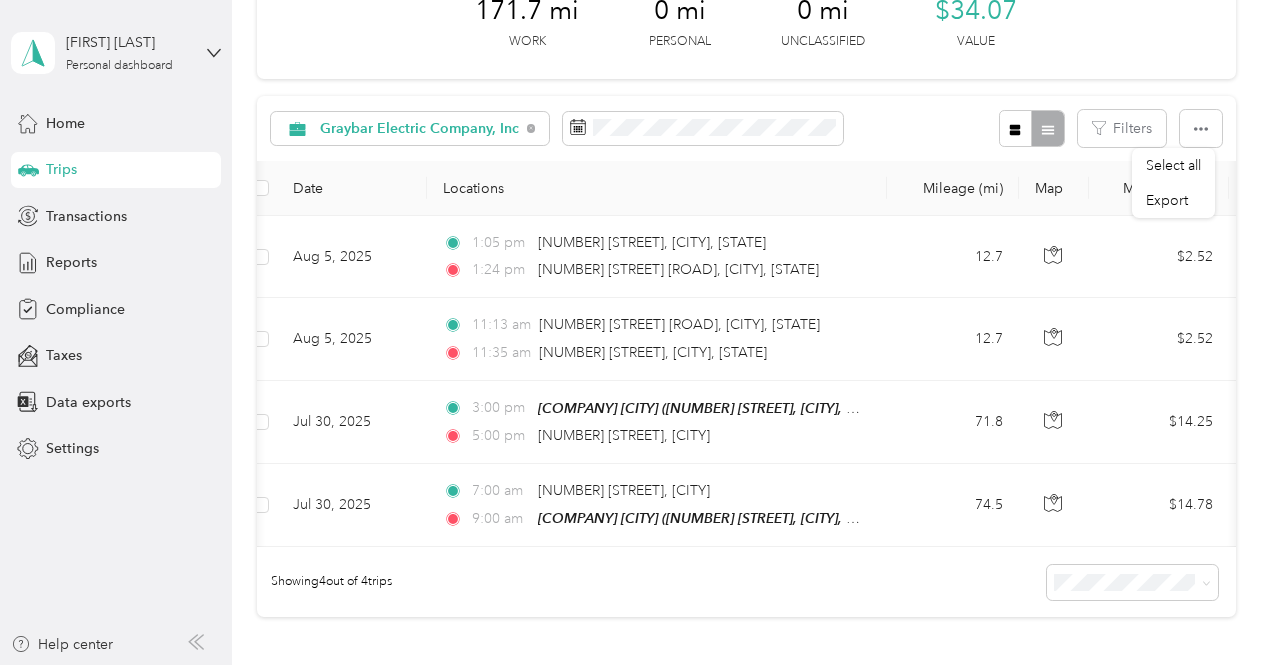 scroll, scrollTop: 0, scrollLeft: 0, axis: both 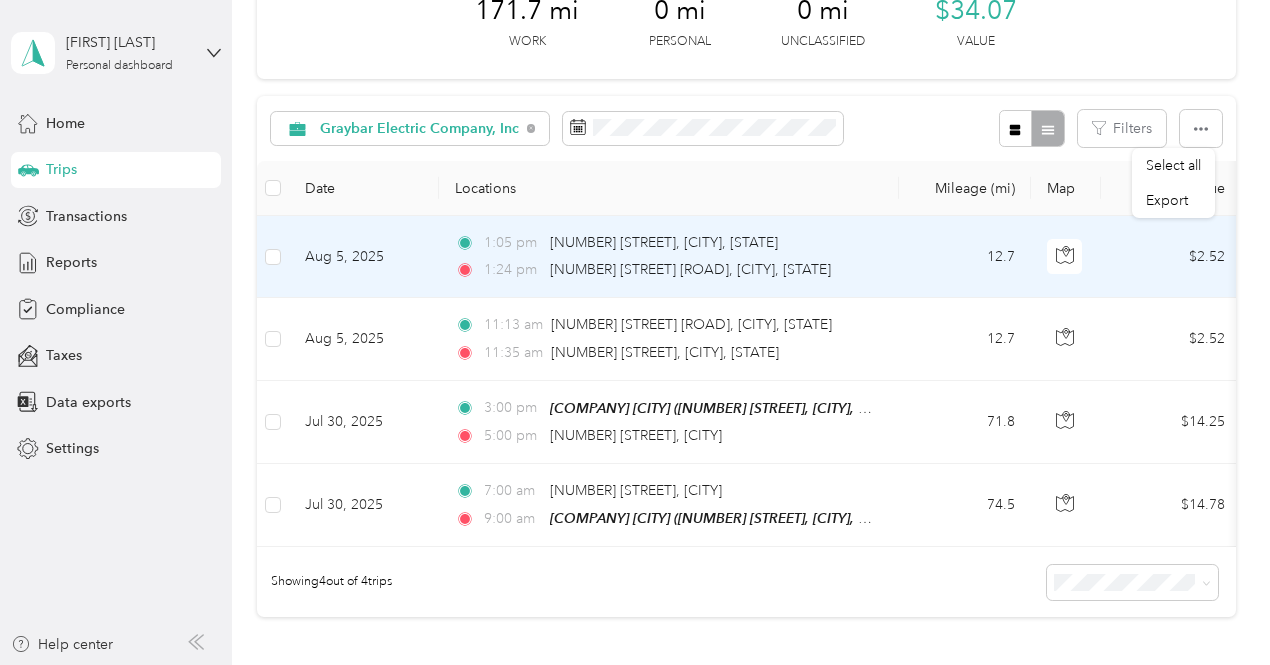 click on "Aug 5, 2025" at bounding box center (364, 257) 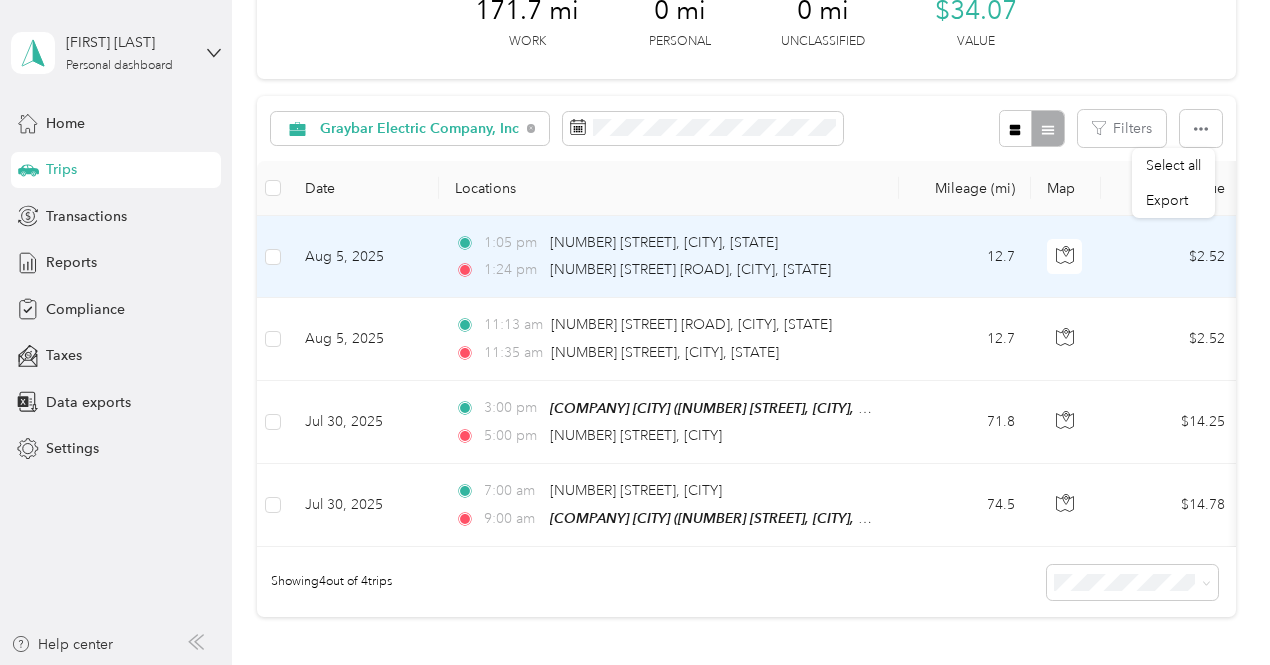 click on "Select all Export" at bounding box center [630, 665] 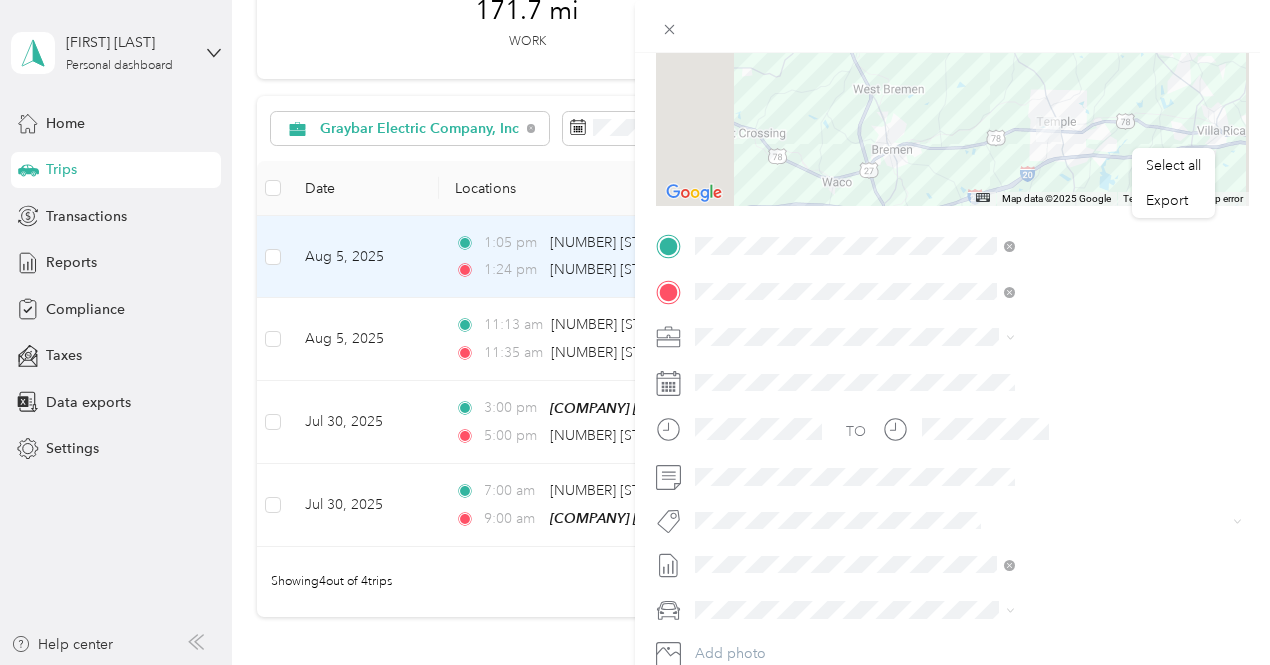 scroll, scrollTop: 250, scrollLeft: 0, axis: vertical 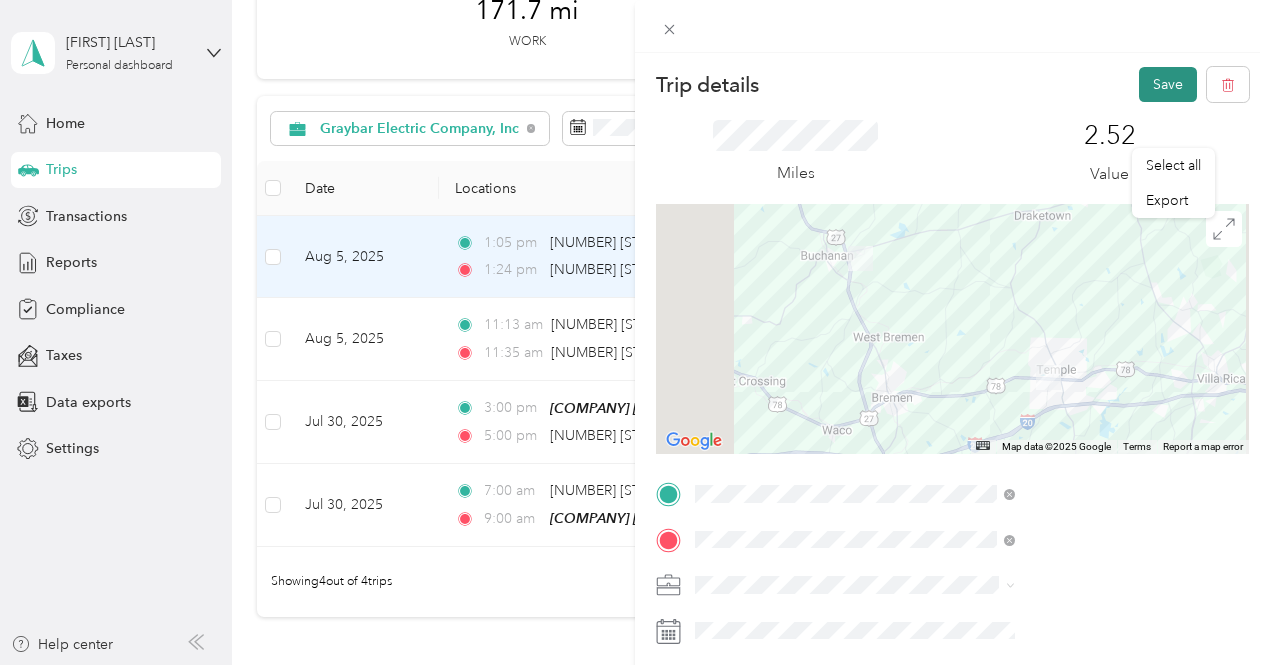 click on "Save" at bounding box center [1168, 84] 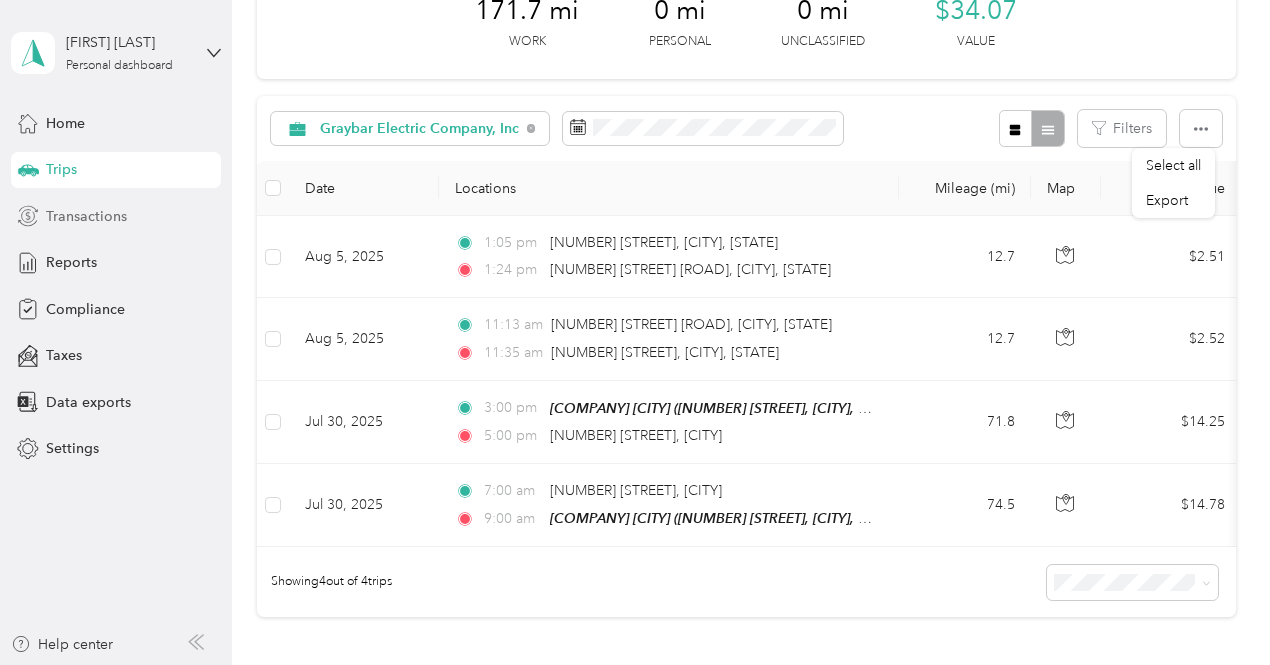 click on "Transactions" at bounding box center [86, 216] 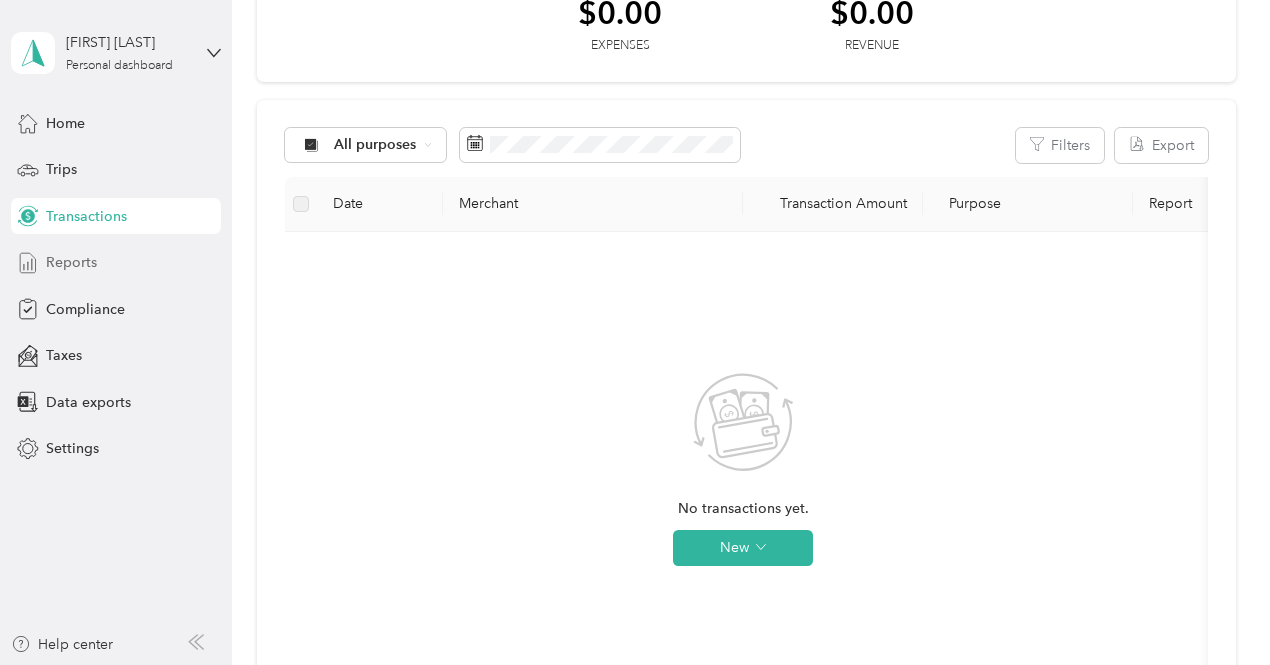 click on "Reports" at bounding box center (71, 262) 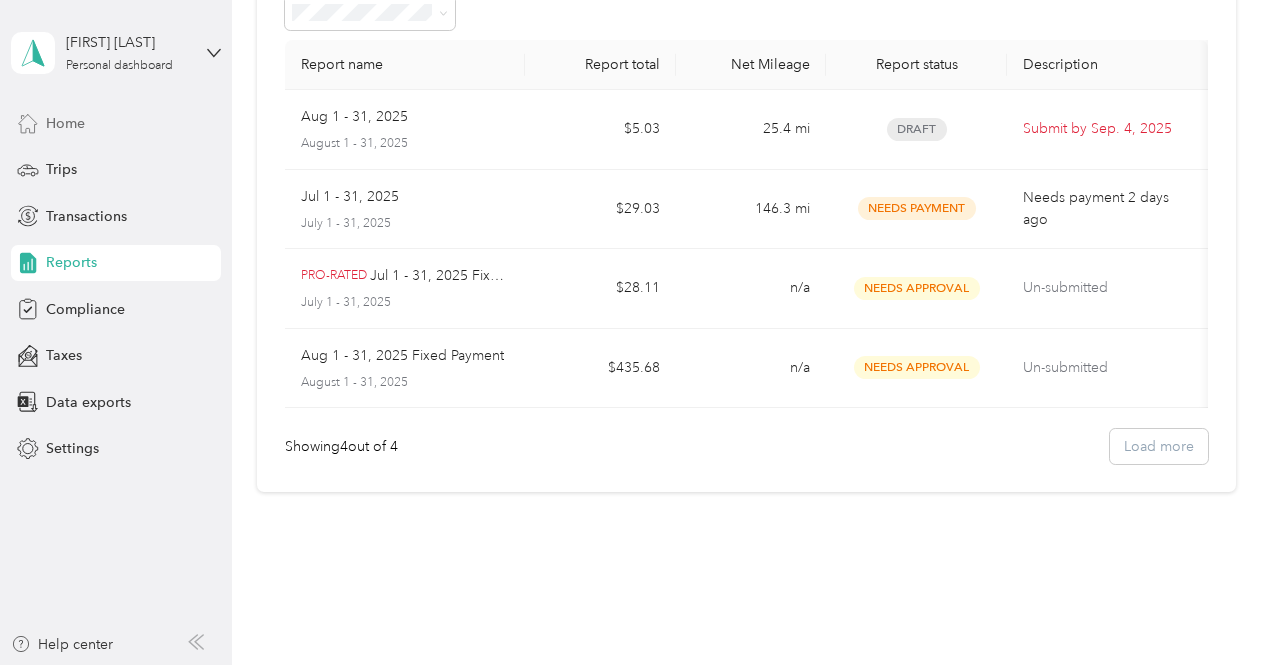 click on "Home" at bounding box center (65, 123) 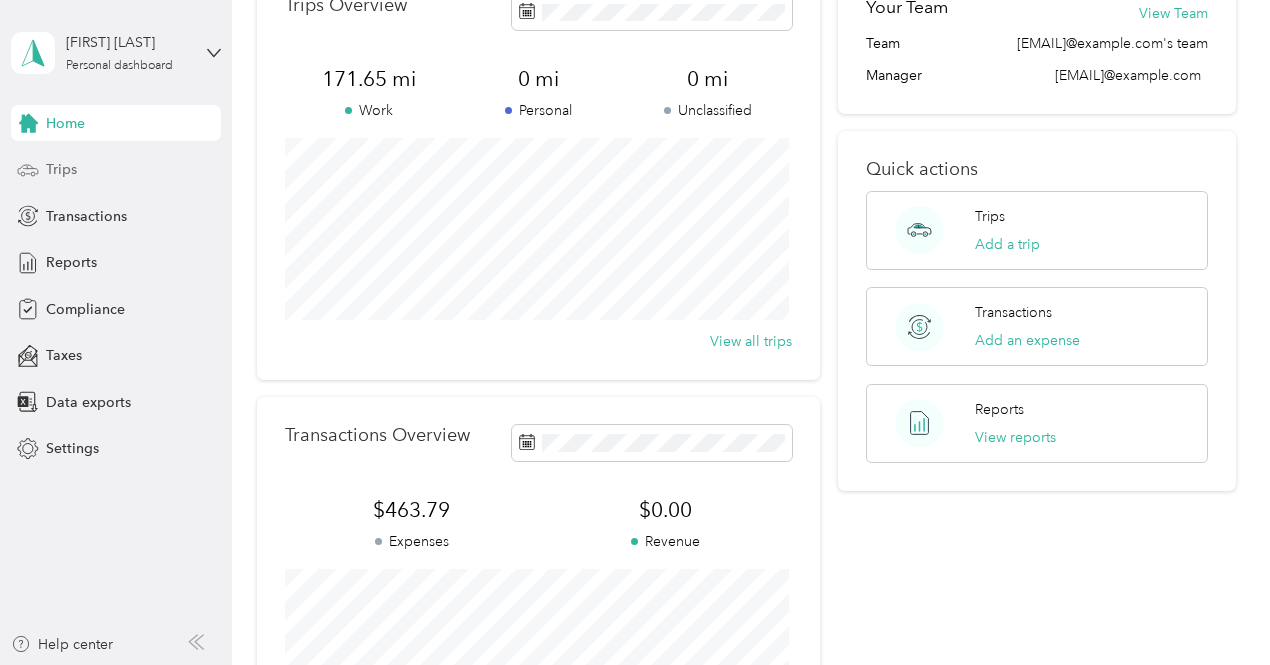 click on "Trips" at bounding box center (61, 169) 